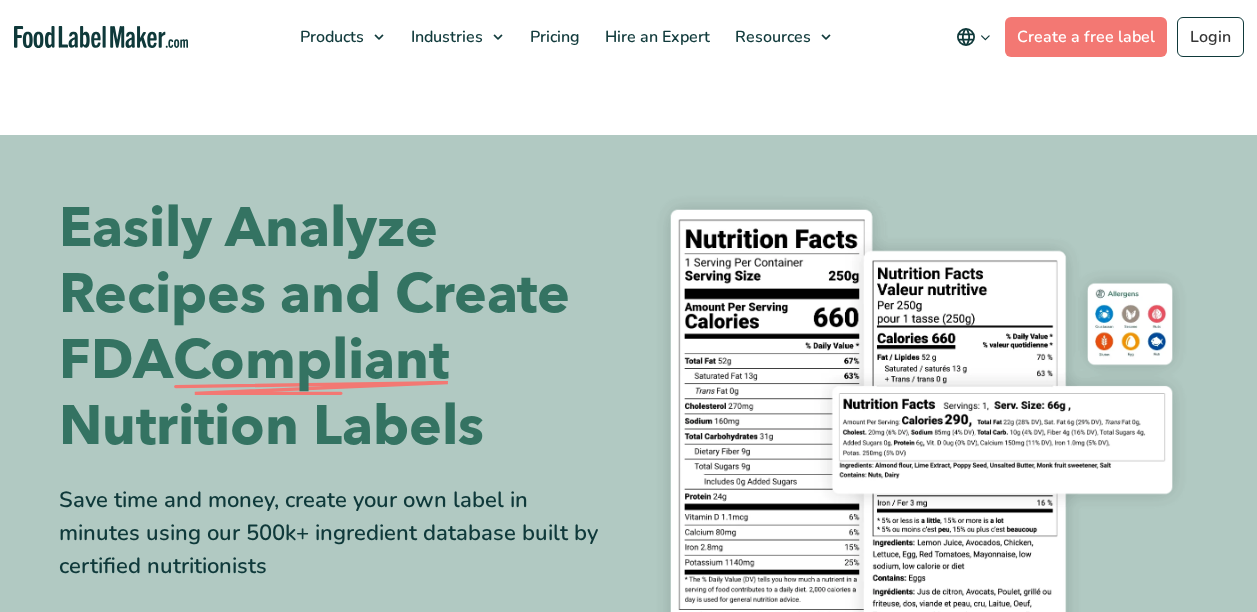 scroll, scrollTop: 0, scrollLeft: 0, axis: both 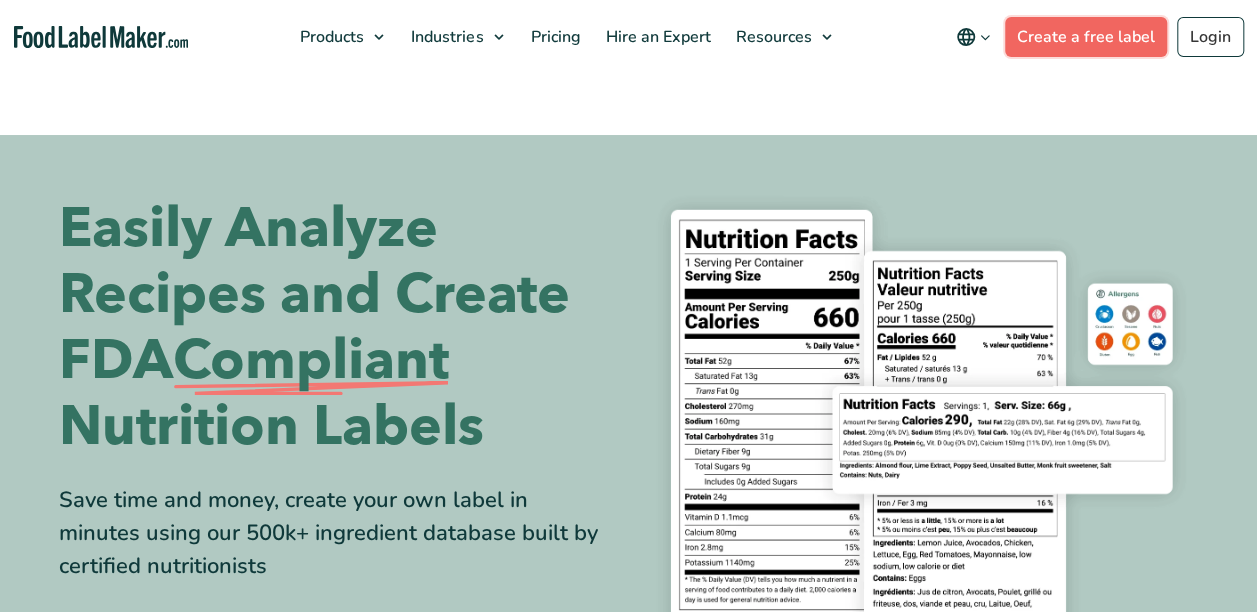 click on "Create a free label" at bounding box center (1086, 37) 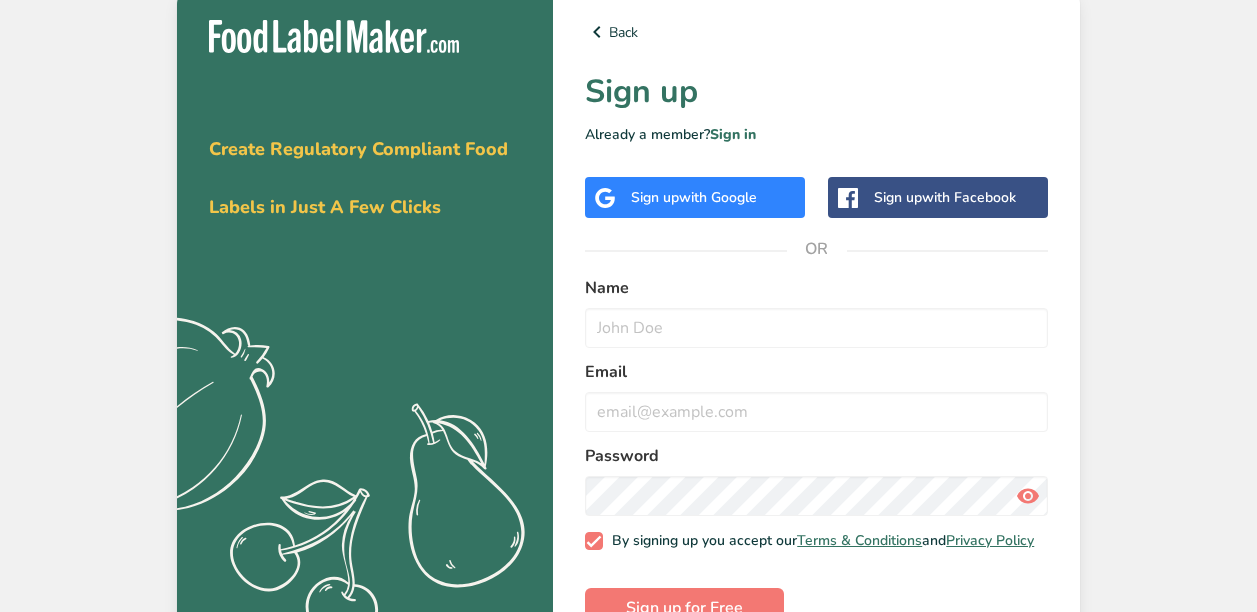 scroll, scrollTop: 0, scrollLeft: 0, axis: both 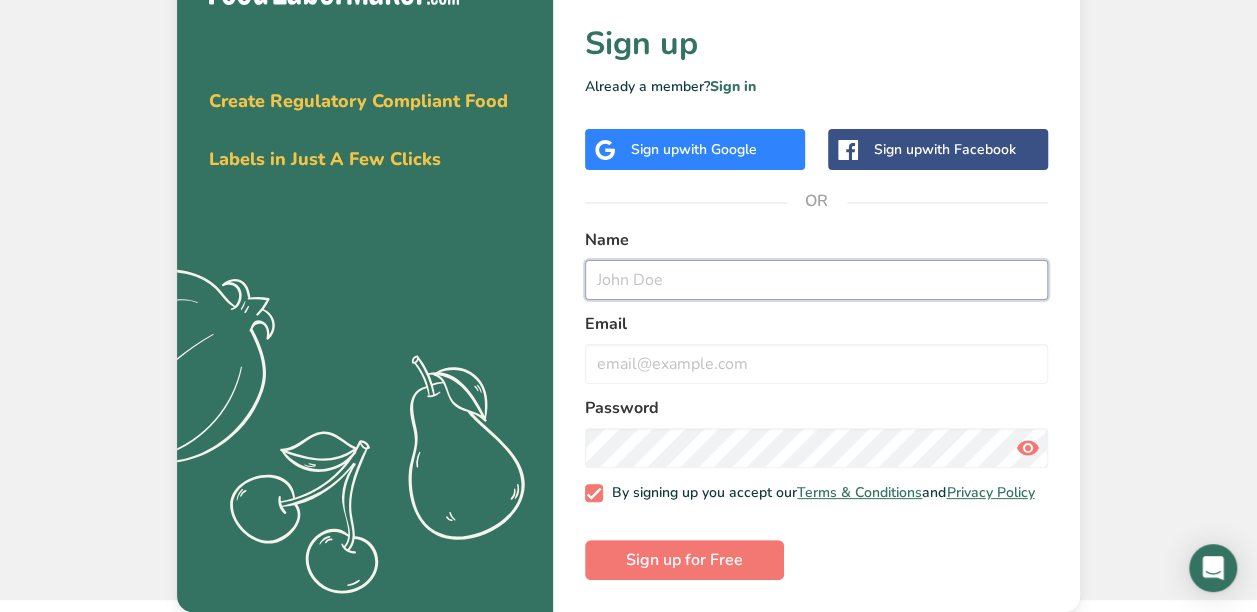 click at bounding box center [816, 280] 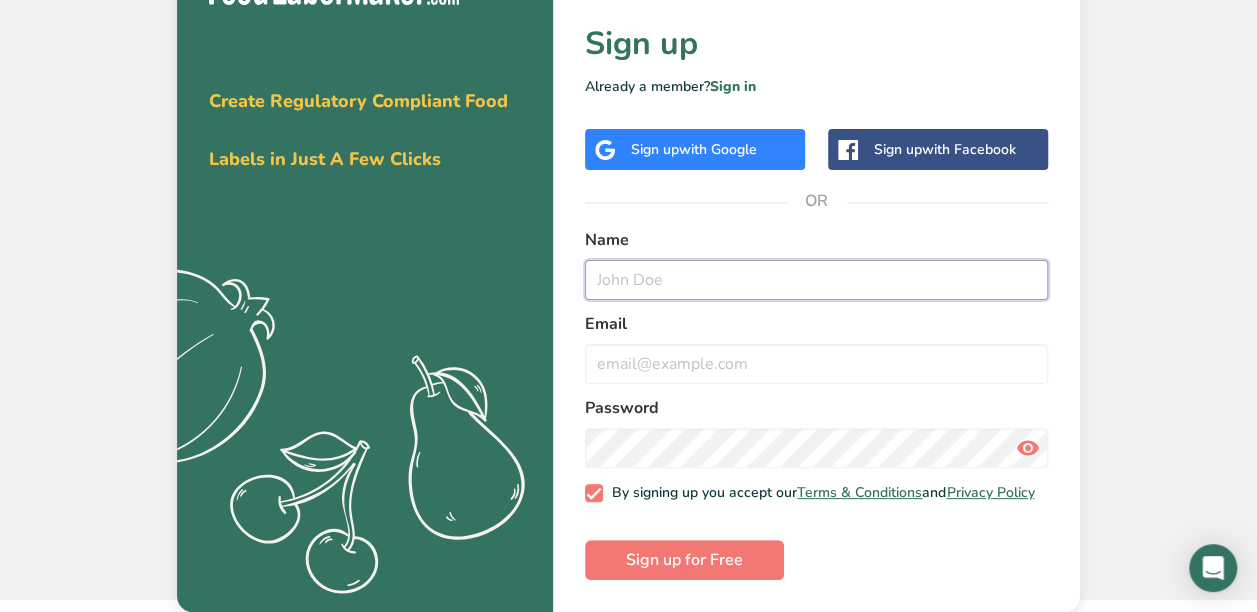 type on "Alex Martinez" 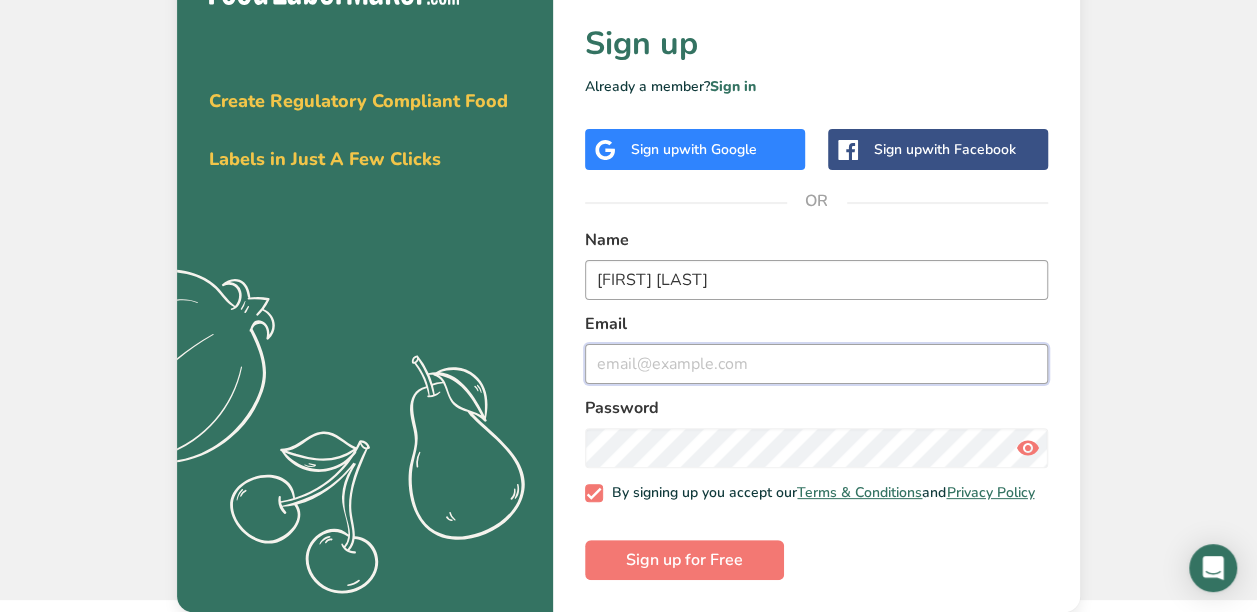 type on "alex.martinez@cannabistcompany.com" 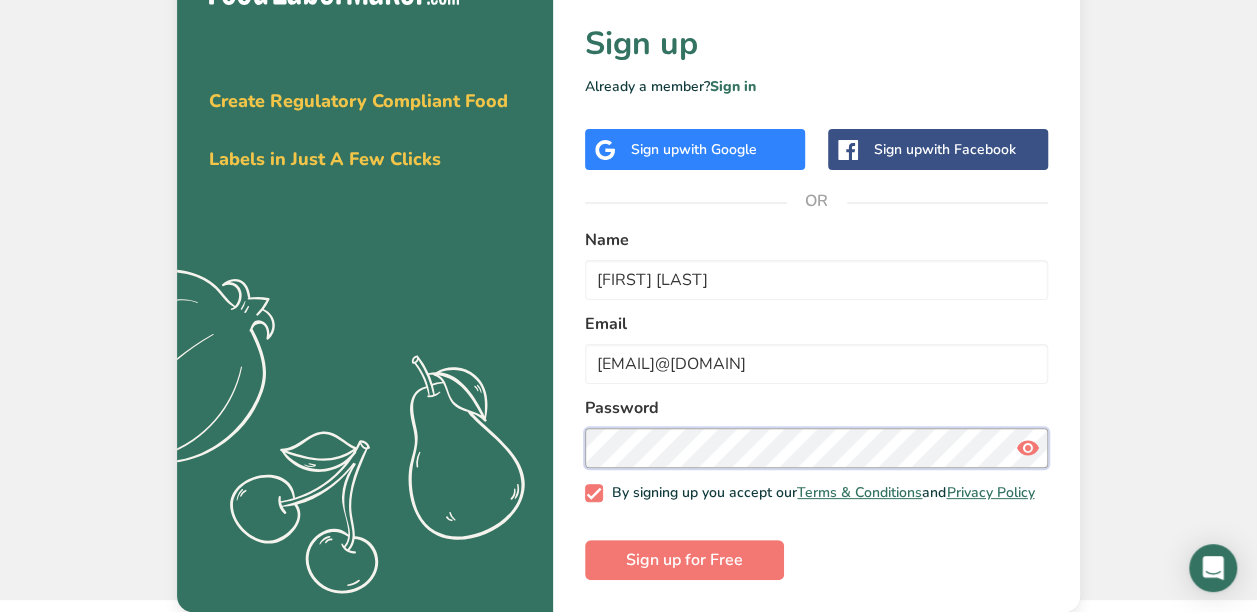 click on "Sign up for Free" at bounding box center (684, 560) 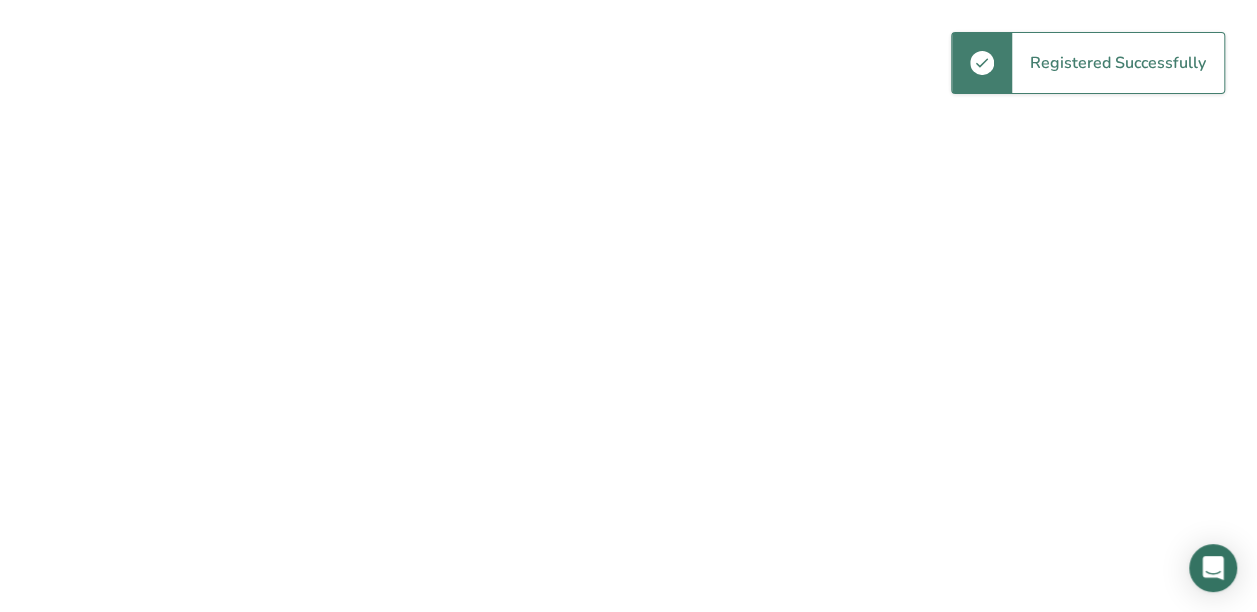 scroll, scrollTop: 0, scrollLeft: 0, axis: both 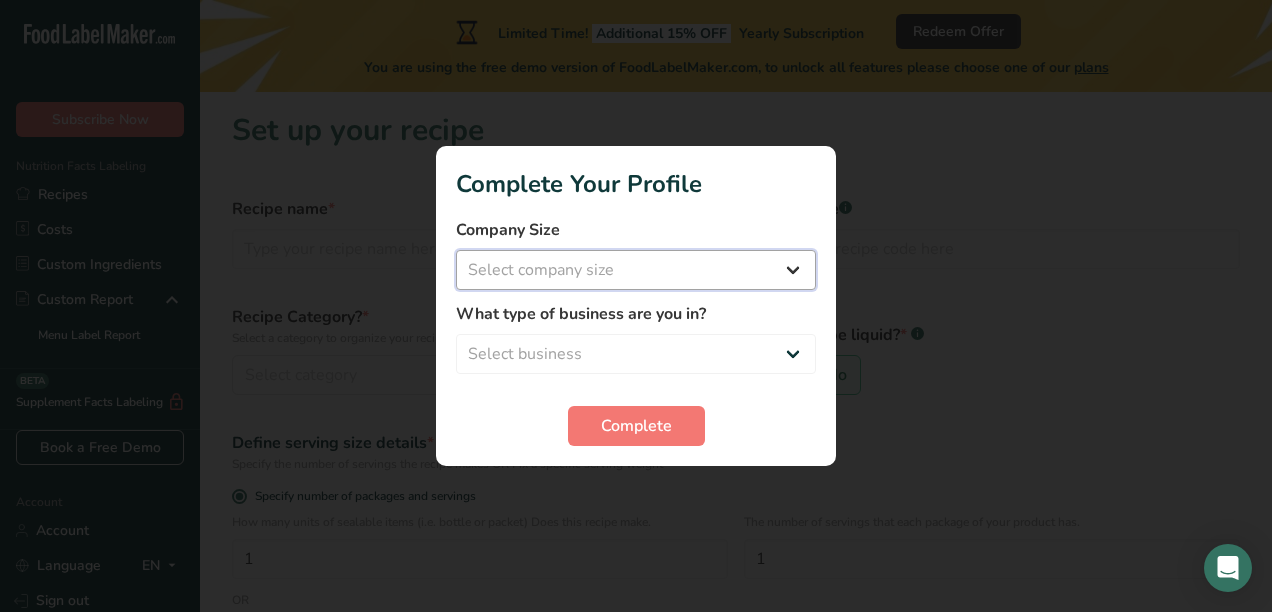 click on "Select company size
Fewer than 10 Employees
10 to 50 Employees
51 to 500 Employees
Over 500 Employees" at bounding box center [636, 270] 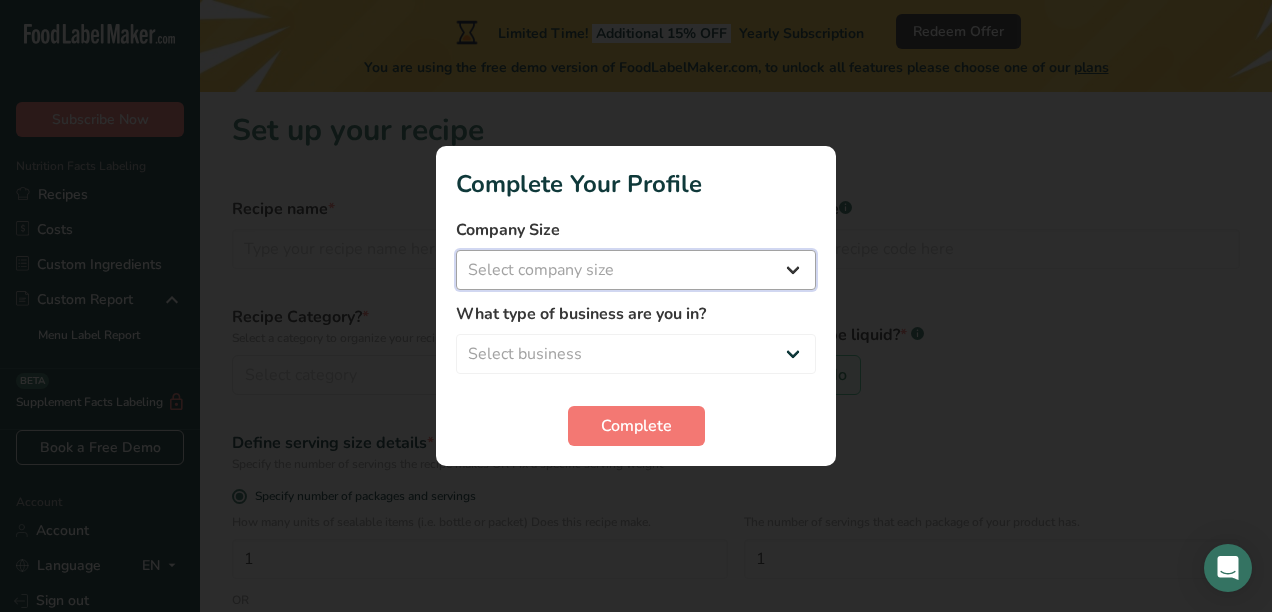 click on "Select company size
Fewer than 10 Employees
10 to 50 Employees
51 to 500 Employees
Over 500 Employees" at bounding box center (636, 270) 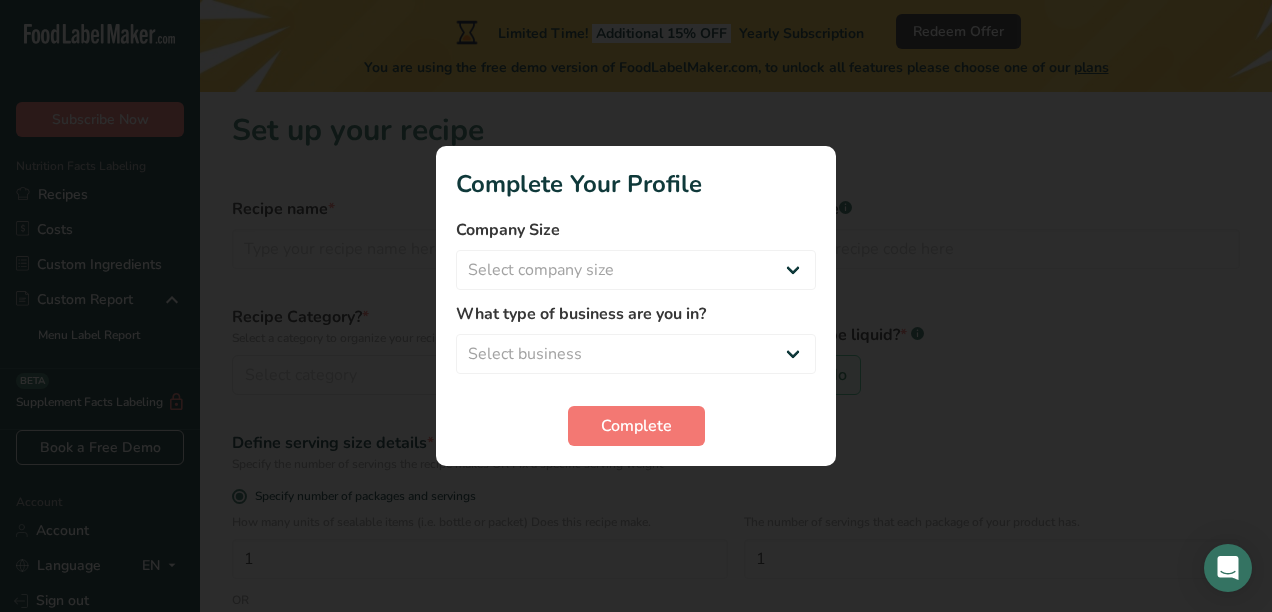 click on "Company Size  Select company size
Fewer than 10 Employees
10 to 50 Employees
51 to 500 Employees
Over 500 Employees
What type of business are you in?  Select business
Packaged Food Manufacturer
Restaurant & Cafe
Bakery
Meal Plans & Catering Company
Nutritionist
Food Blogger
Personal Trainer
Other
Complete" at bounding box center (636, 332) 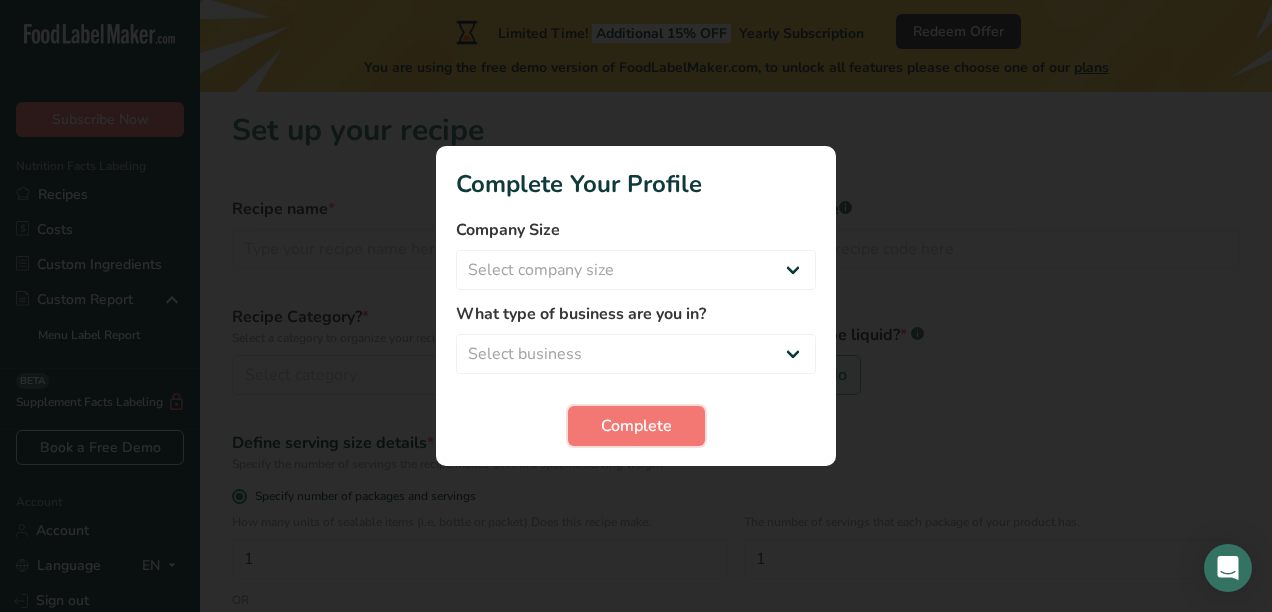 click on "Complete" at bounding box center (636, 426) 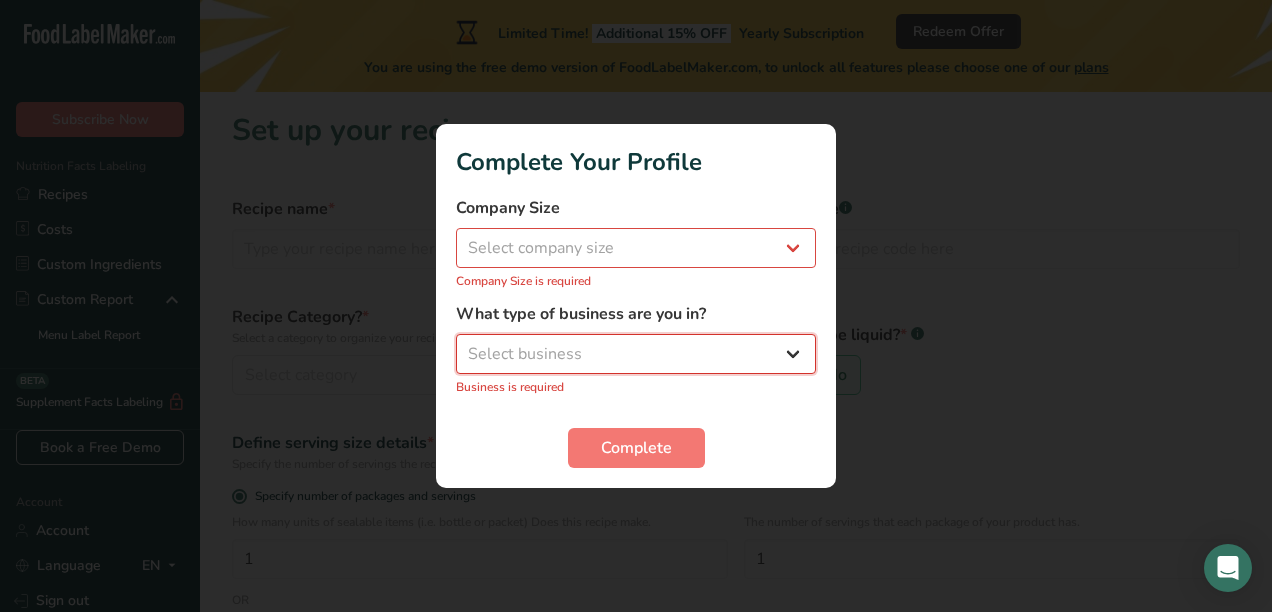 click on "Select business
Packaged Food Manufacturer
Restaurant & Cafe
Bakery
Meal Plans & Catering Company
Nutritionist
Food Blogger
Personal Trainer
Other" at bounding box center (636, 354) 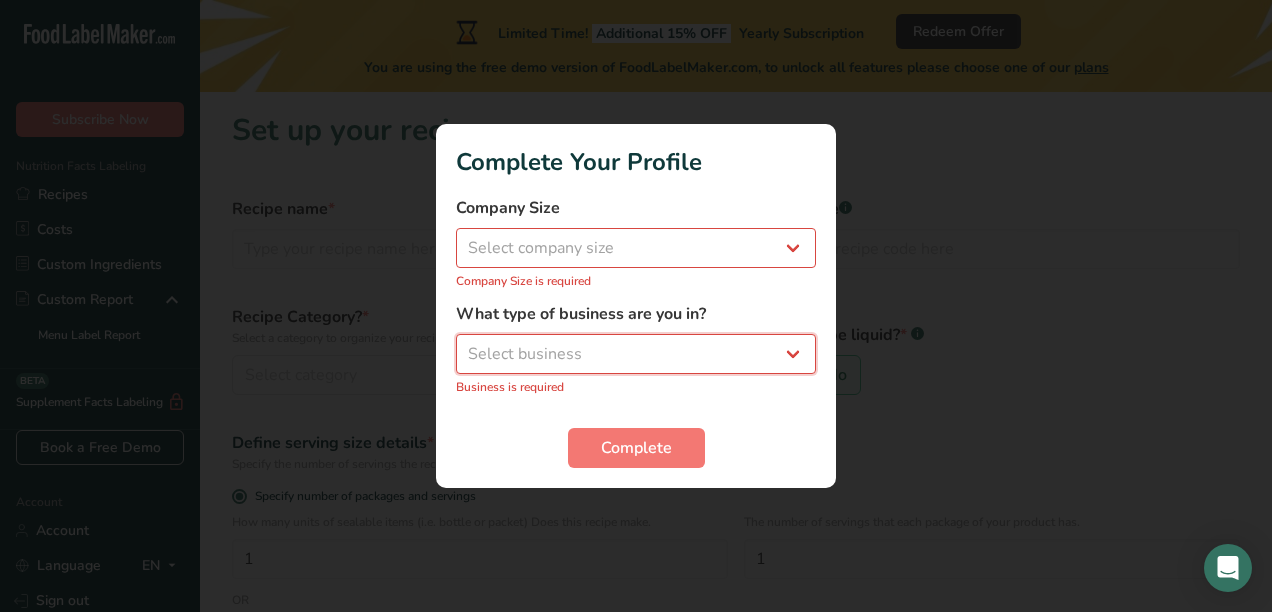 select on "8" 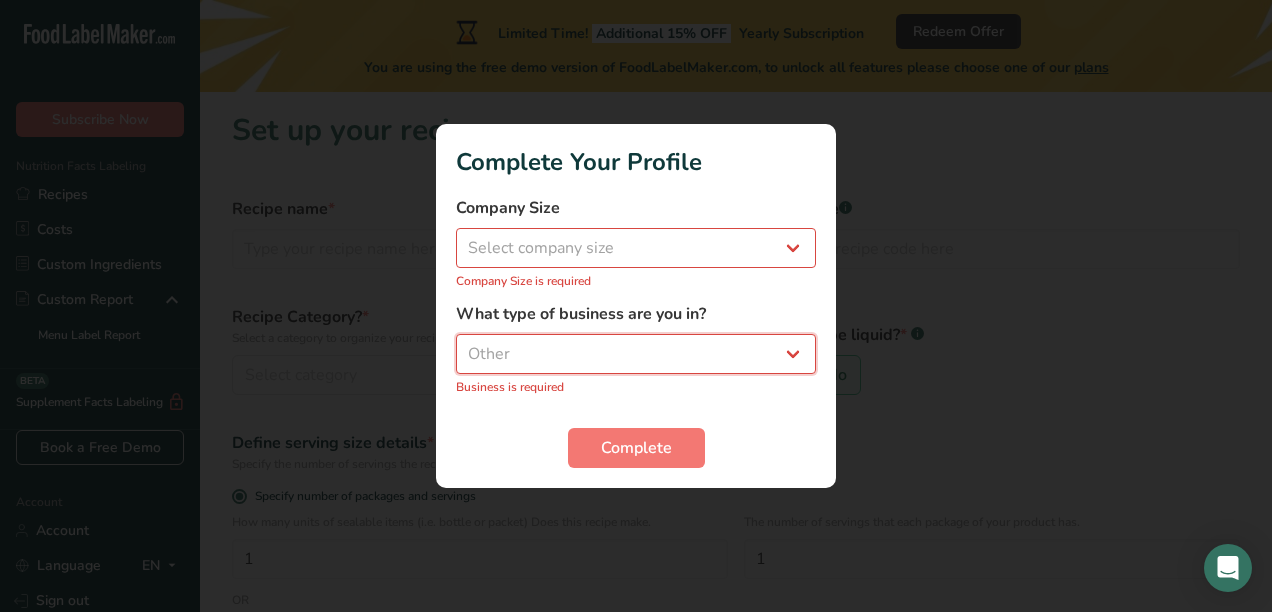 click on "Select business
Packaged Food Manufacturer
Restaurant & Cafe
Bakery
Meal Plans & Catering Company
Nutritionist
Food Blogger
Personal Trainer
Other" at bounding box center [636, 354] 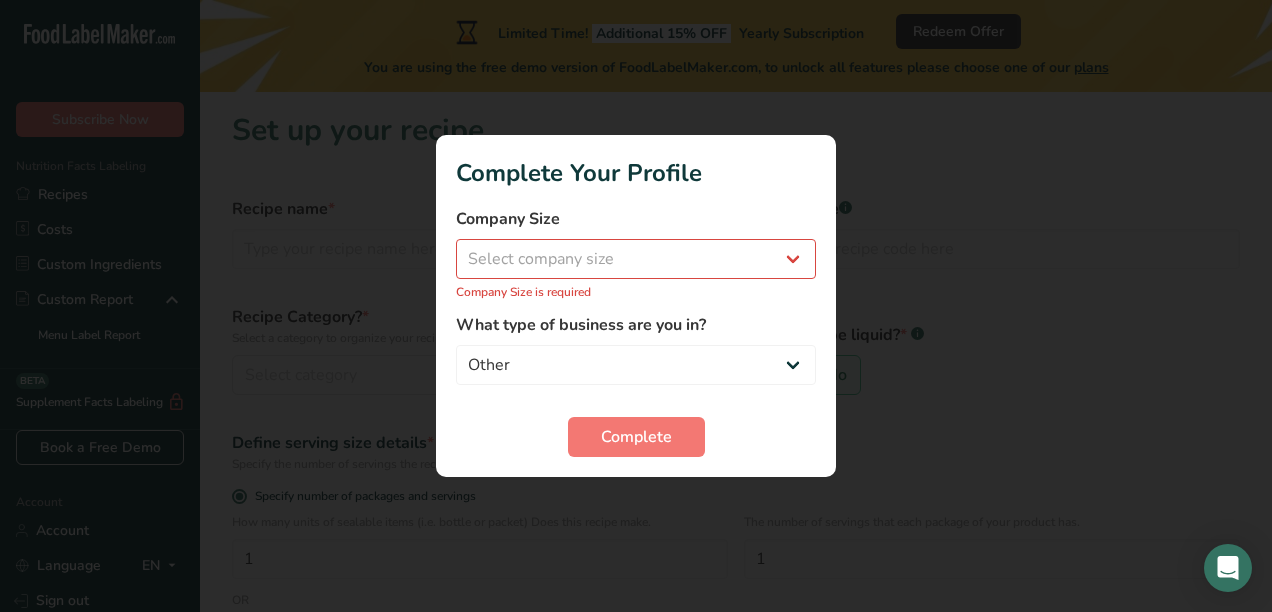 click on "Company Size is required" at bounding box center [636, 292] 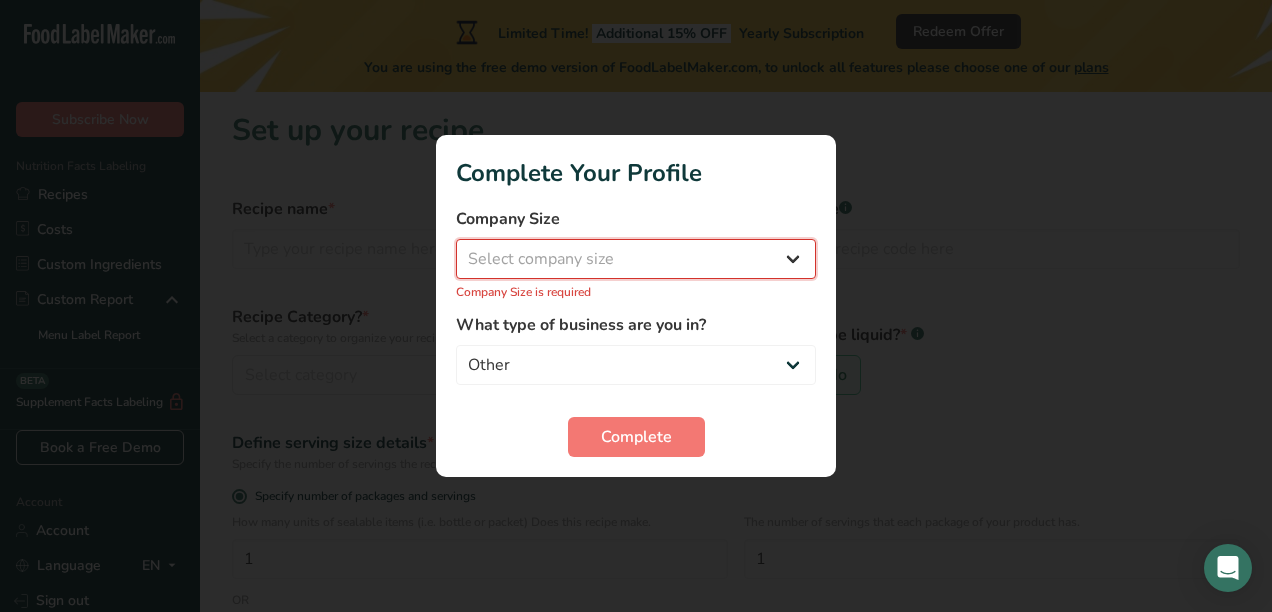 click on "Select company size
Fewer than 10 Employees
10 to 50 Employees
51 to 500 Employees
Over 500 Employees" at bounding box center [636, 259] 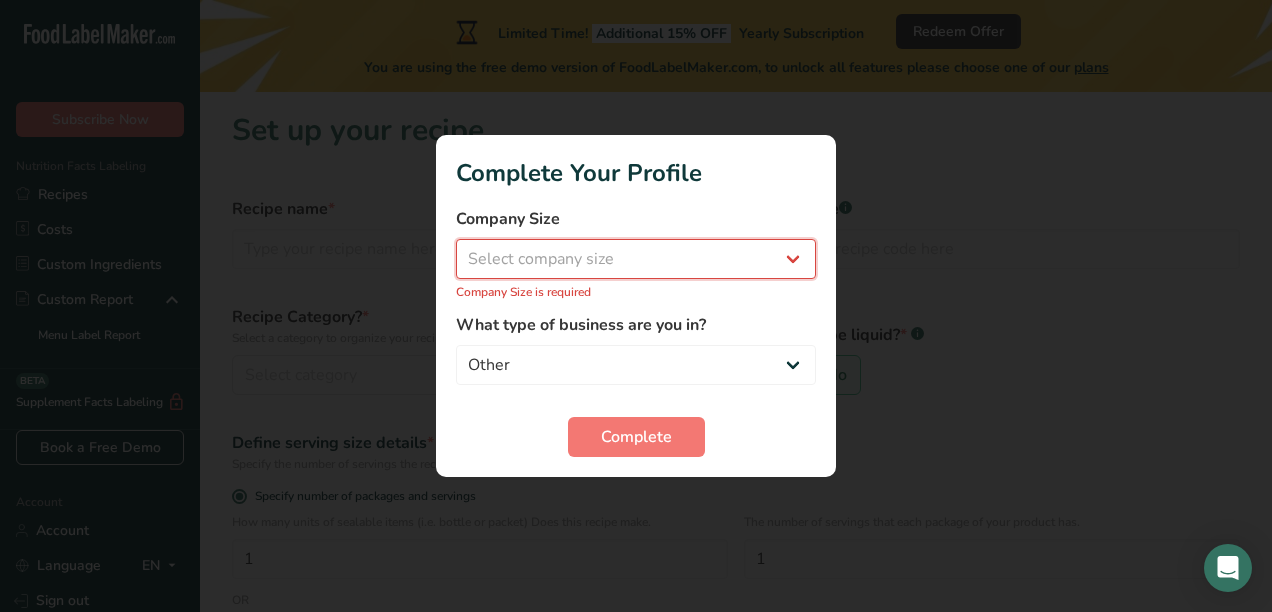 select on "2" 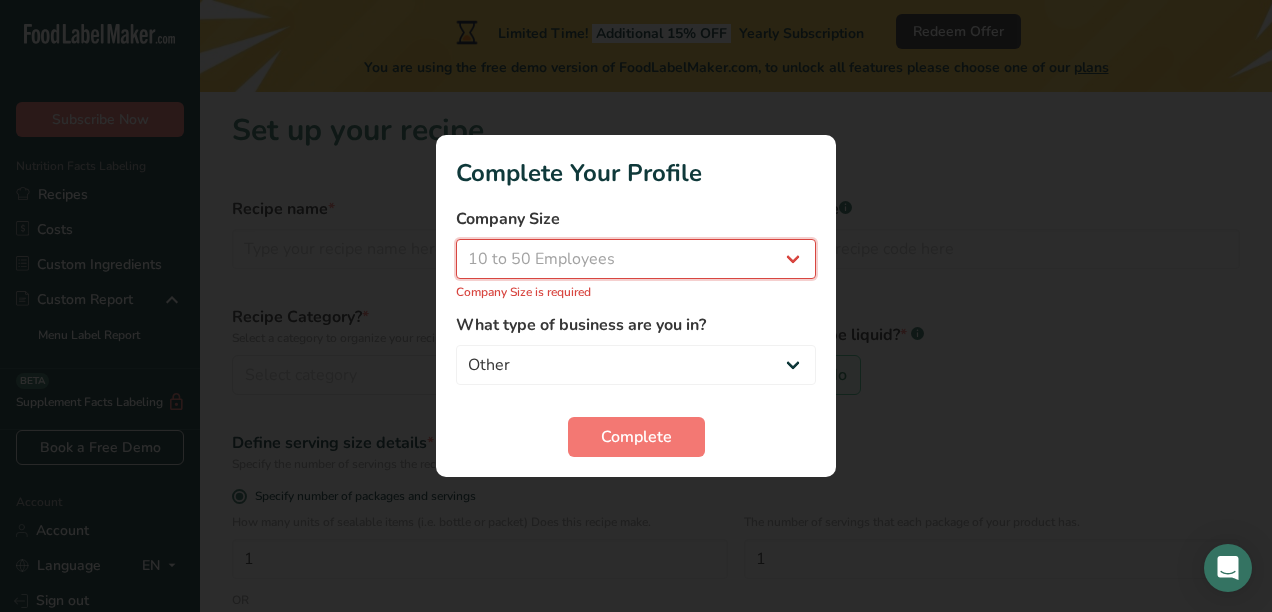 click on "Select company size
Fewer than 10 Employees
10 to 50 Employees
51 to 500 Employees
Over 500 Employees" at bounding box center (636, 259) 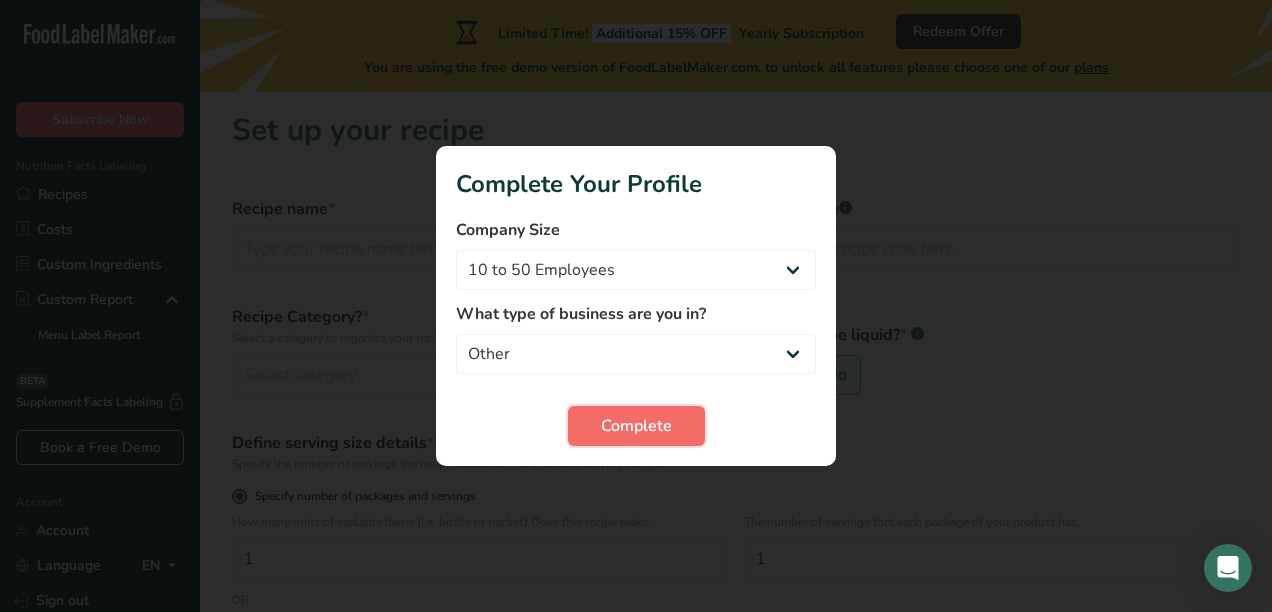 click on "Complete" at bounding box center [636, 426] 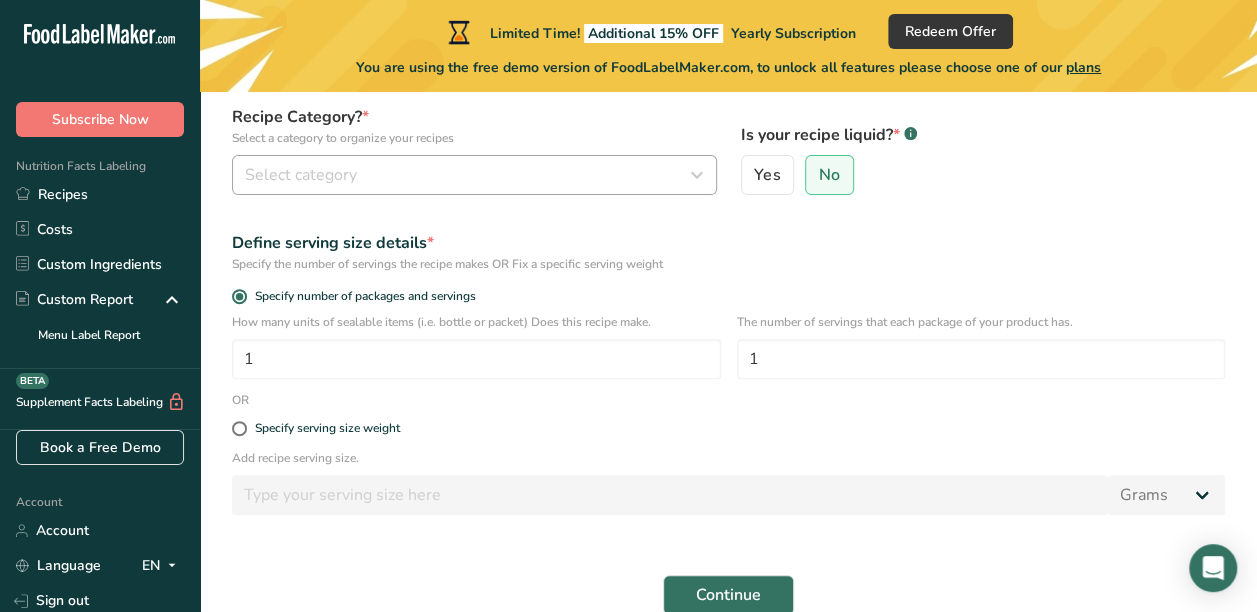 scroll, scrollTop: 0, scrollLeft: 0, axis: both 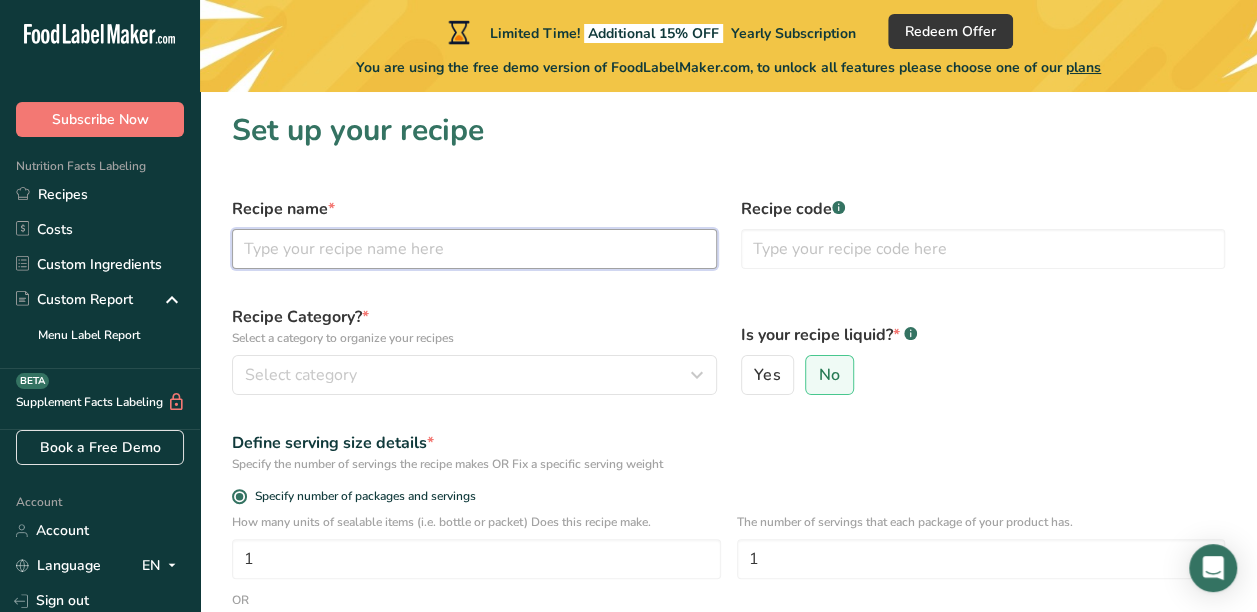 click at bounding box center [474, 249] 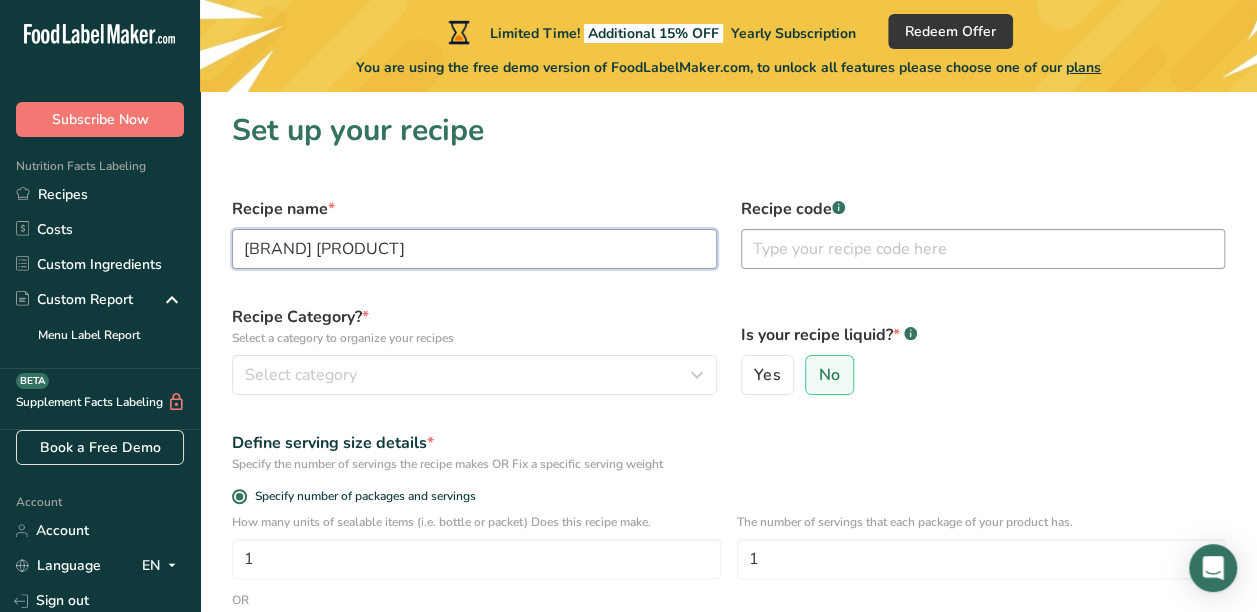 type on "EFX Gummies" 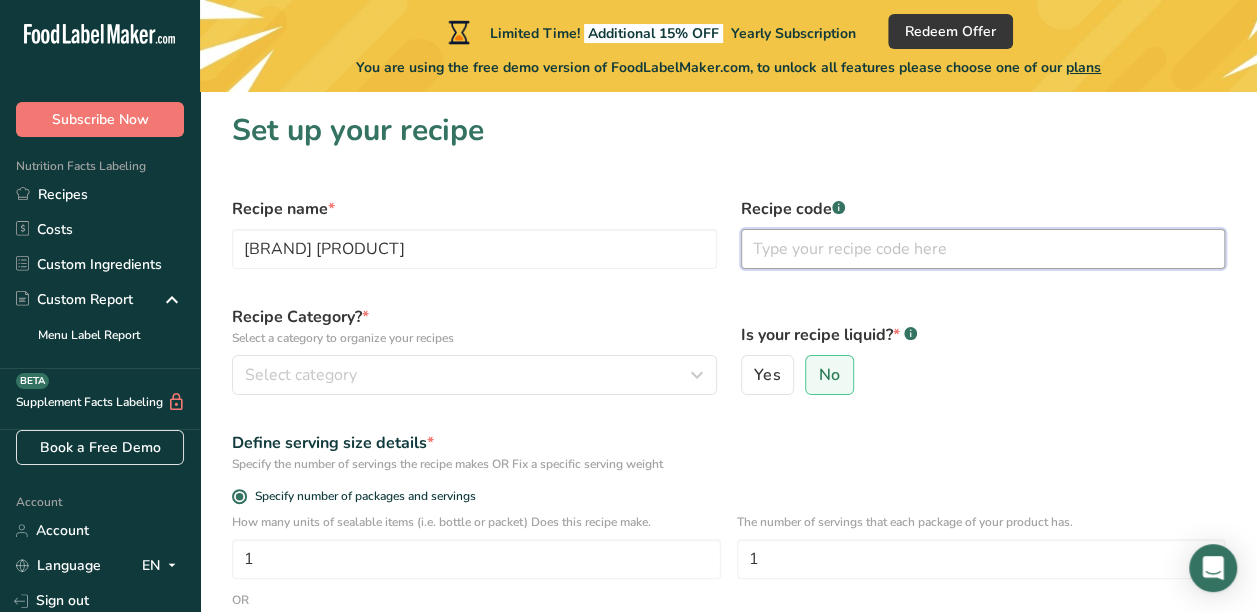 click at bounding box center (983, 249) 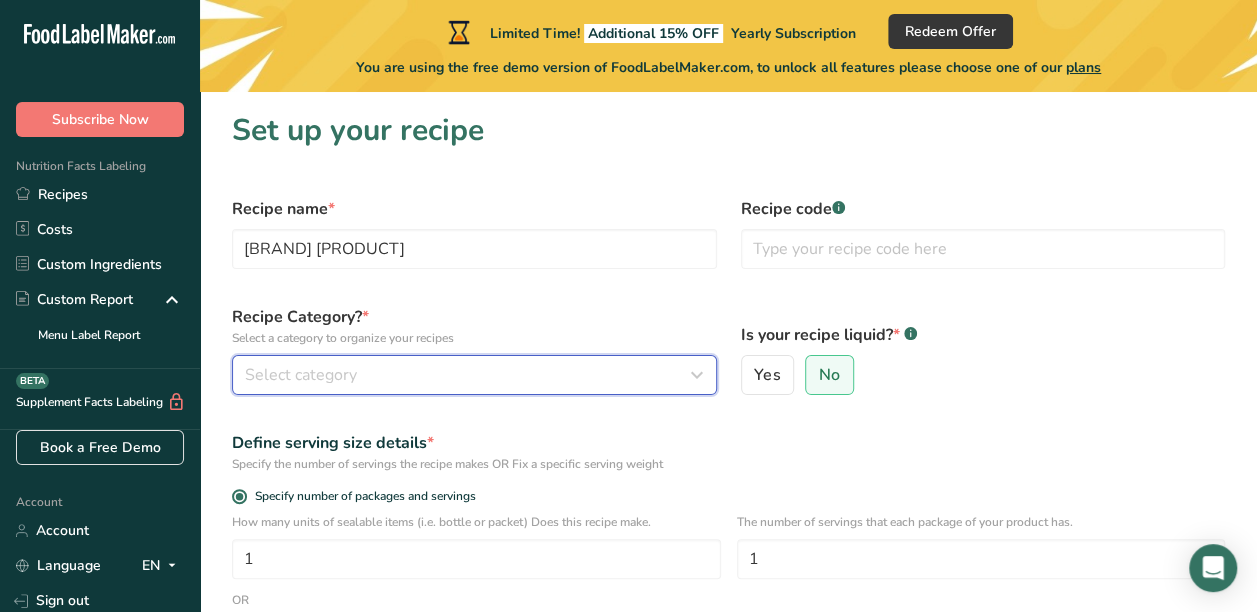click on "Select category" at bounding box center (468, 375) 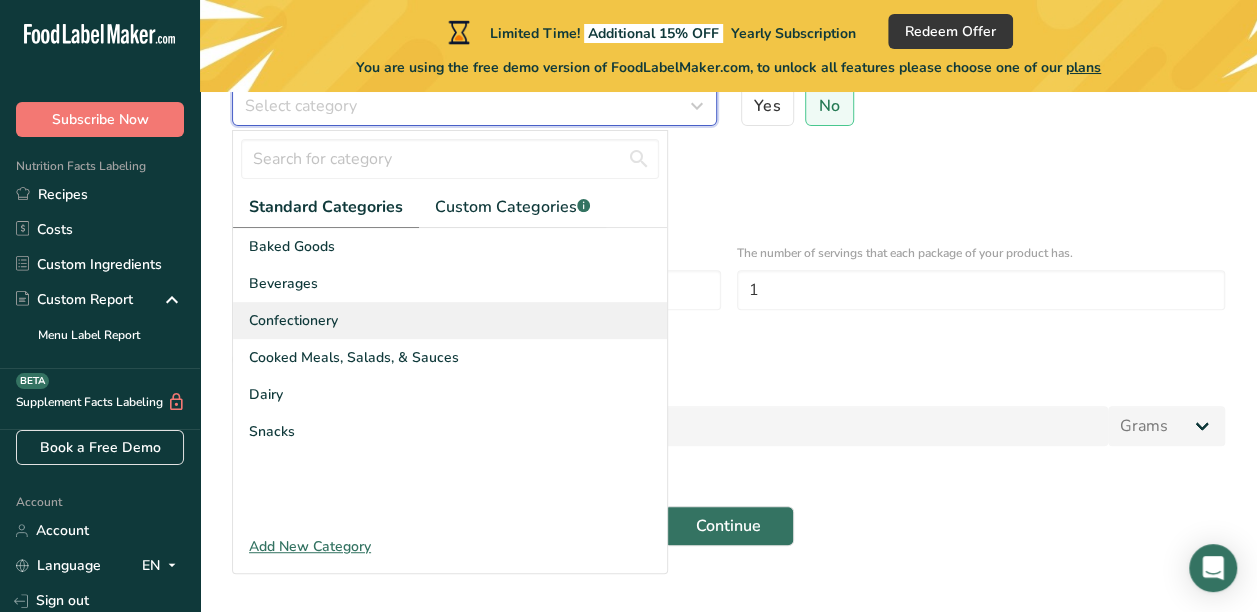 scroll, scrollTop: 300, scrollLeft: 0, axis: vertical 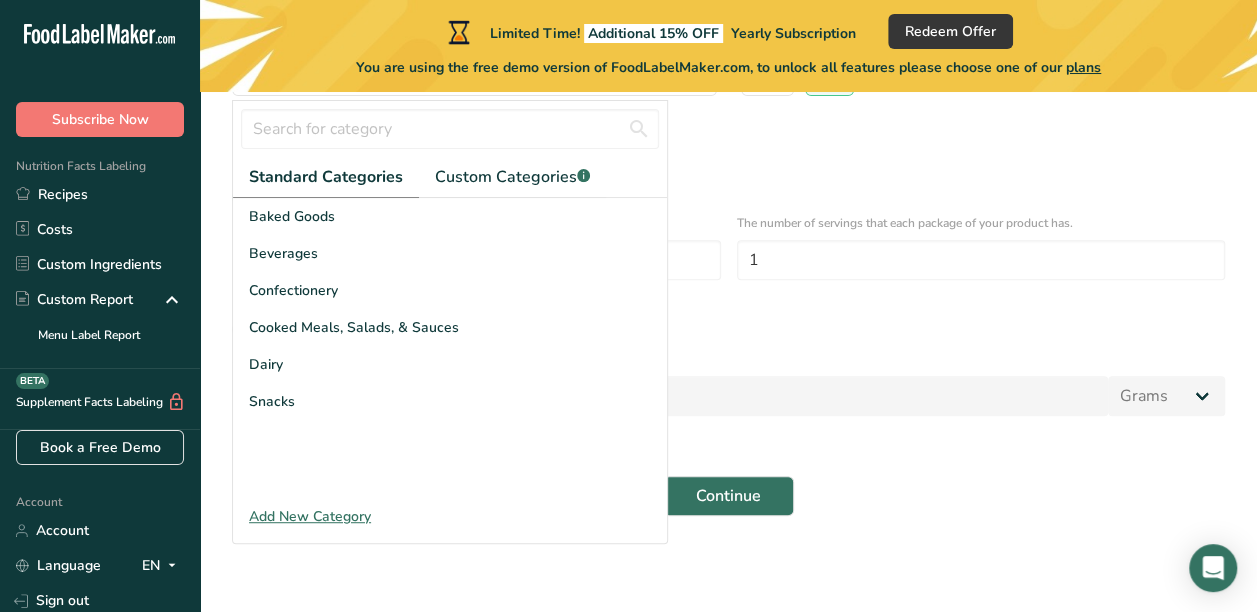 click on "Add New Category" at bounding box center (450, 516) 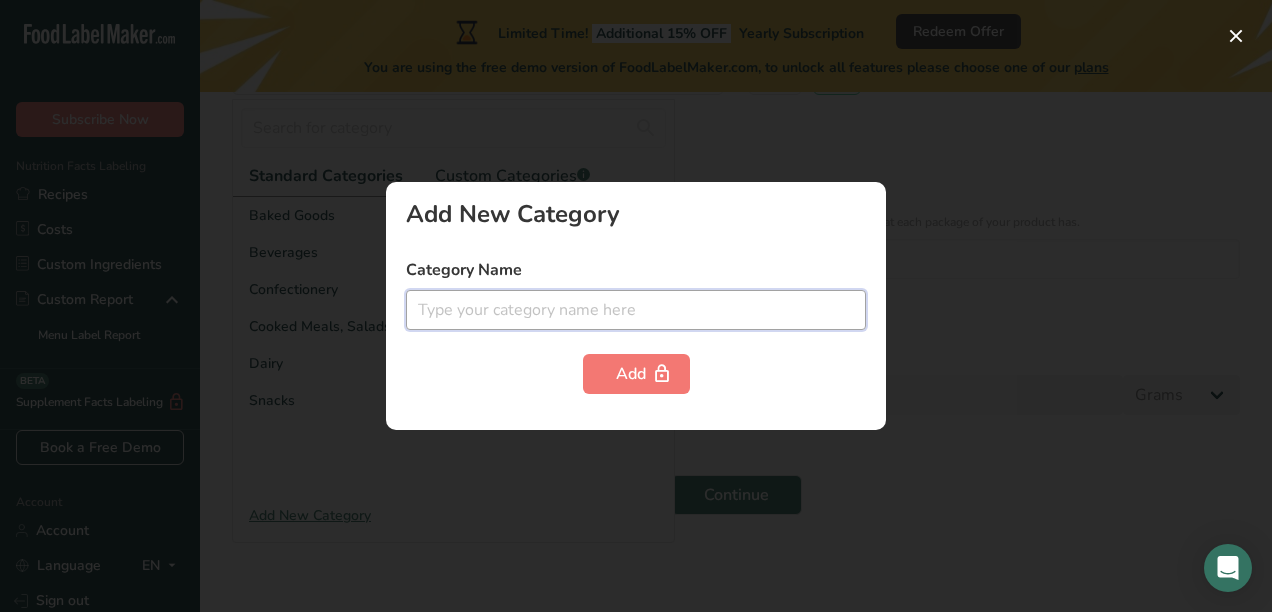 click at bounding box center [636, 310] 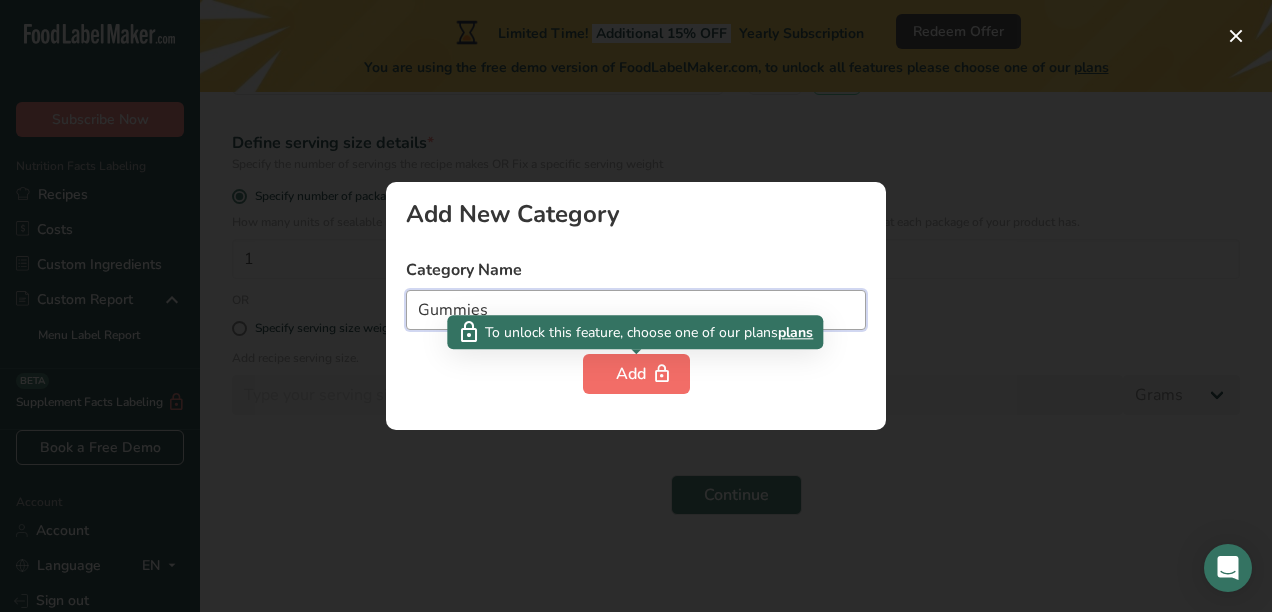 type on "Gummies" 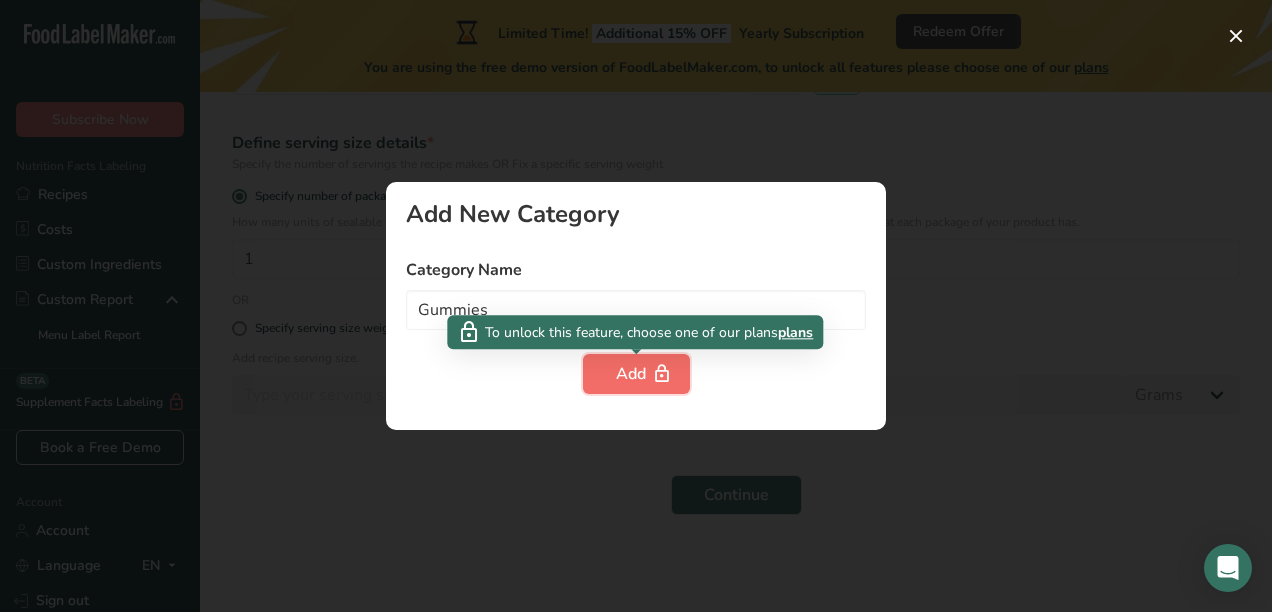 click on "Add" at bounding box center (636, 374) 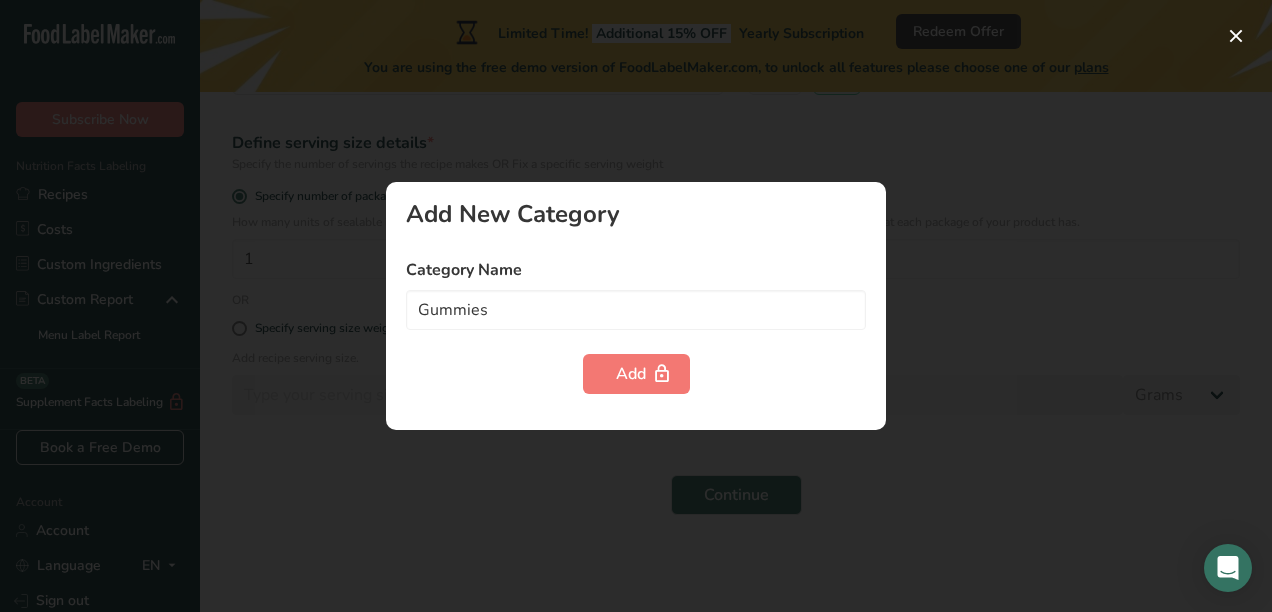 click on "Add New Category
Category Name Gummies
Add" at bounding box center (636, 306) 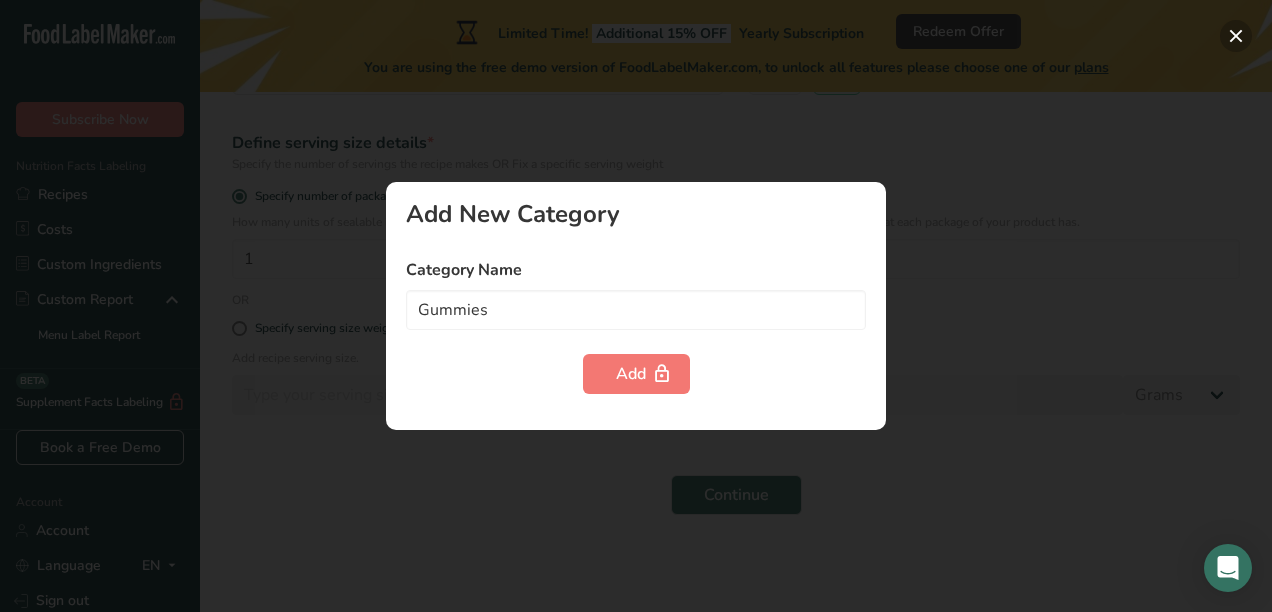 click at bounding box center [1236, 36] 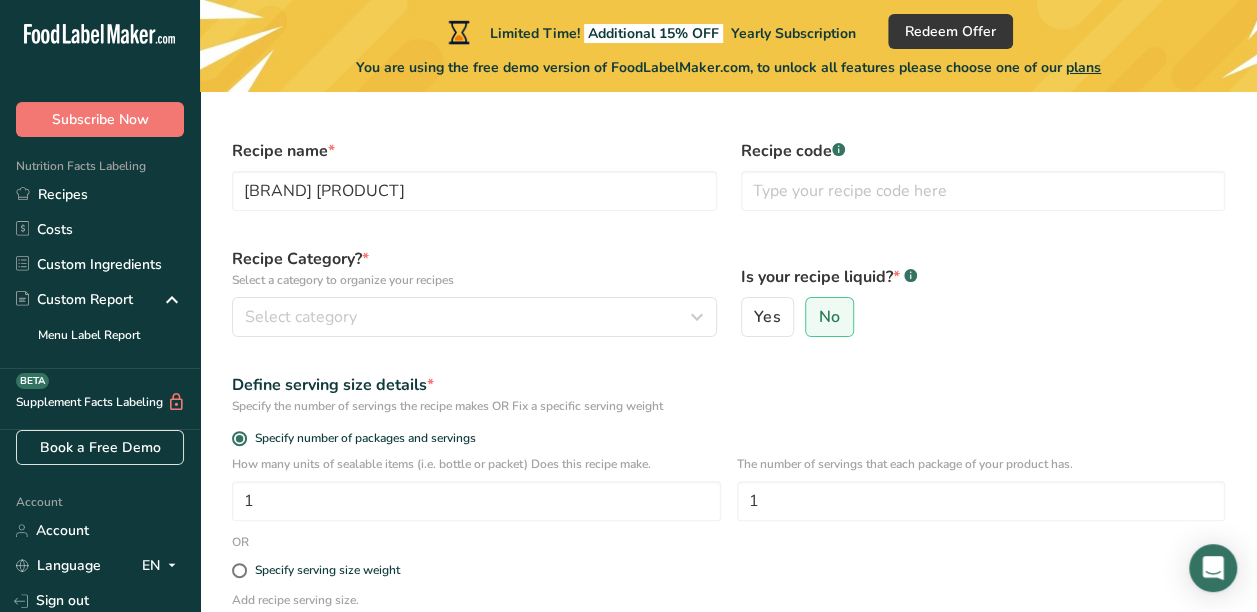 scroll, scrollTop: 100, scrollLeft: 0, axis: vertical 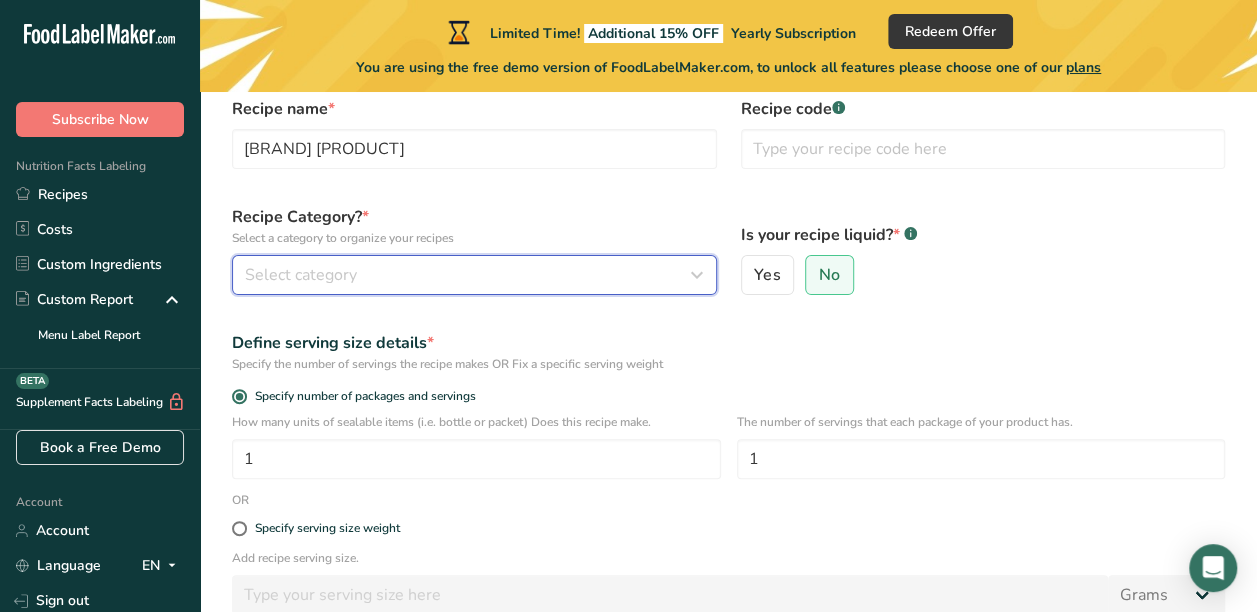 drag, startPoint x: 429, startPoint y: 270, endPoint x: 417, endPoint y: 273, distance: 12.369317 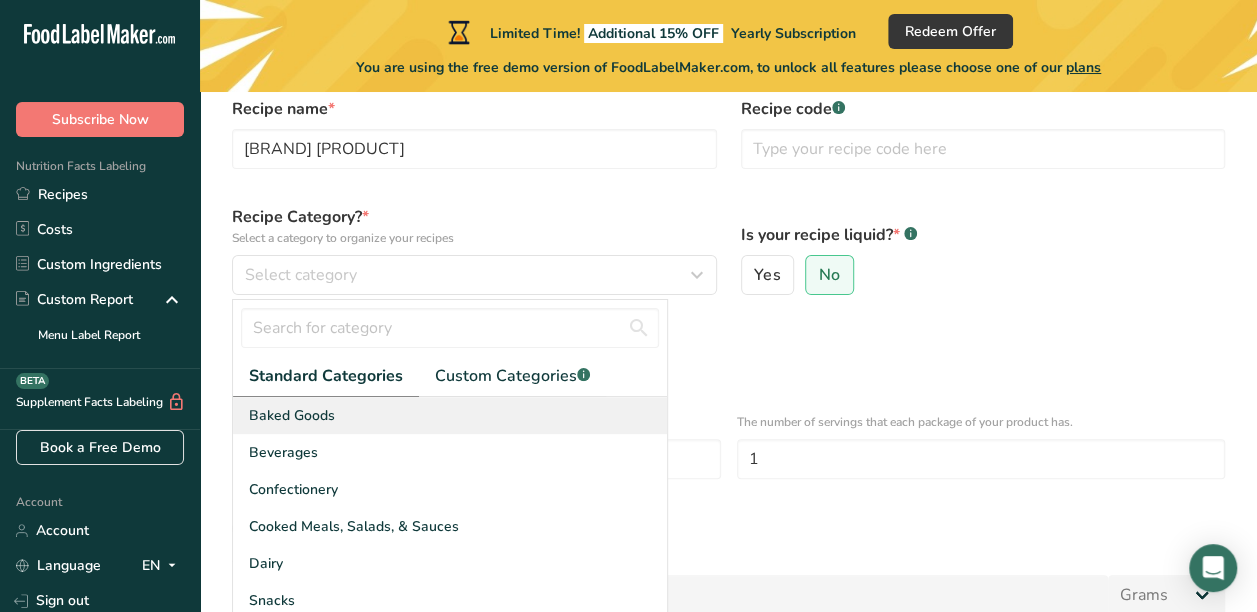 click on "Baked Goods" at bounding box center (450, 415) 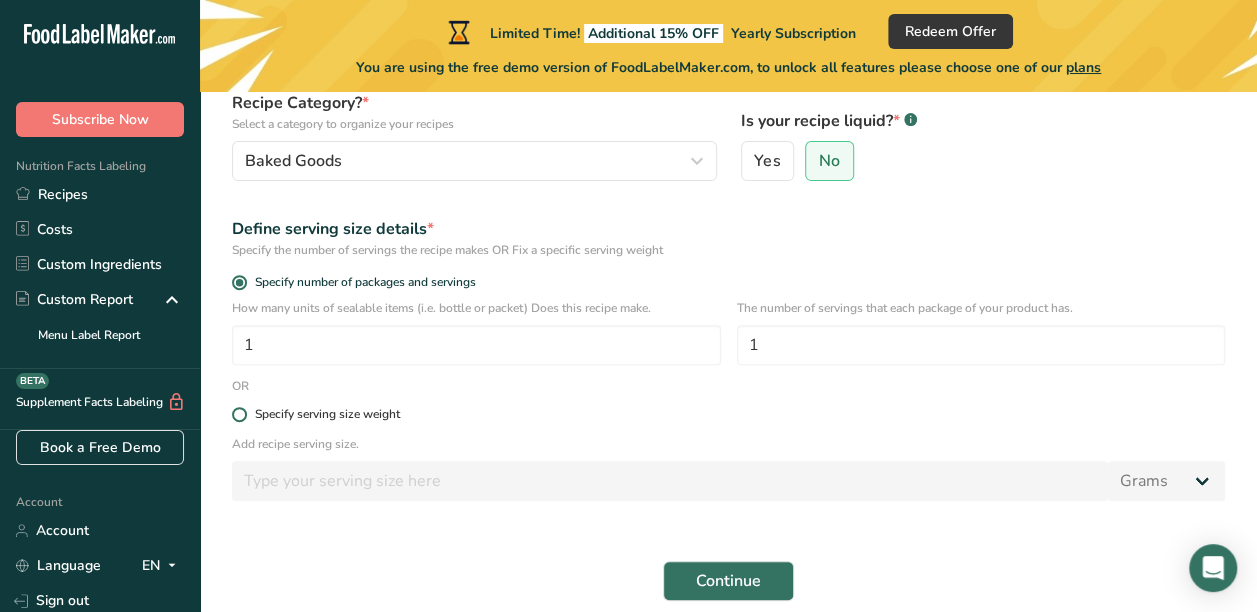 scroll, scrollTop: 300, scrollLeft: 0, axis: vertical 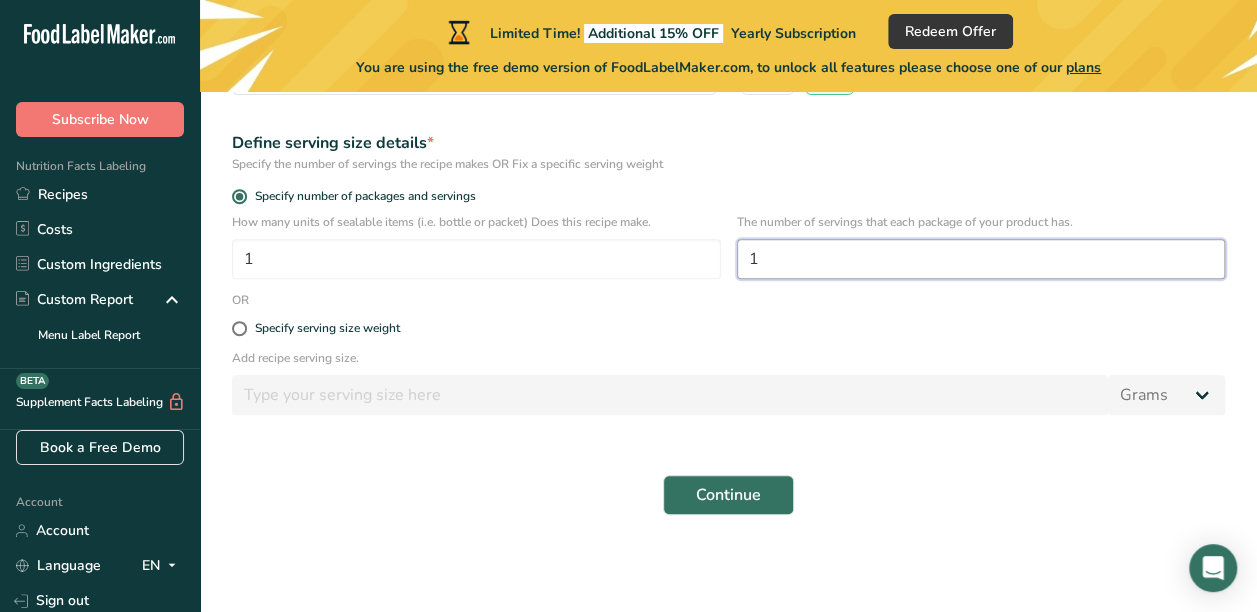 click on "1" at bounding box center [981, 259] 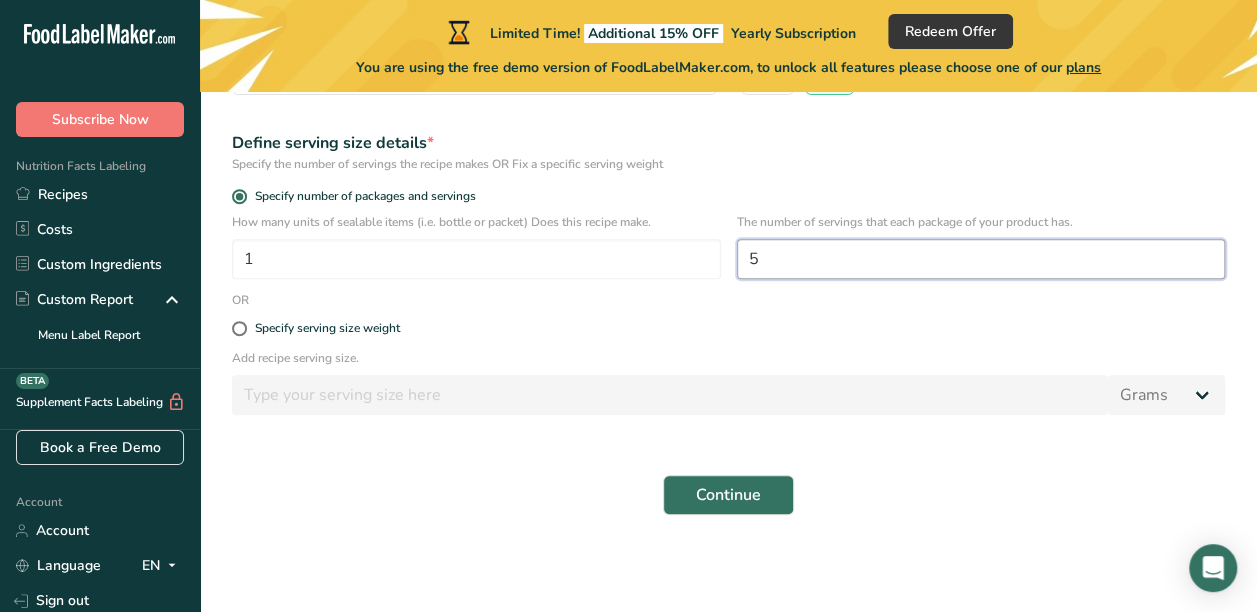 type on "5" 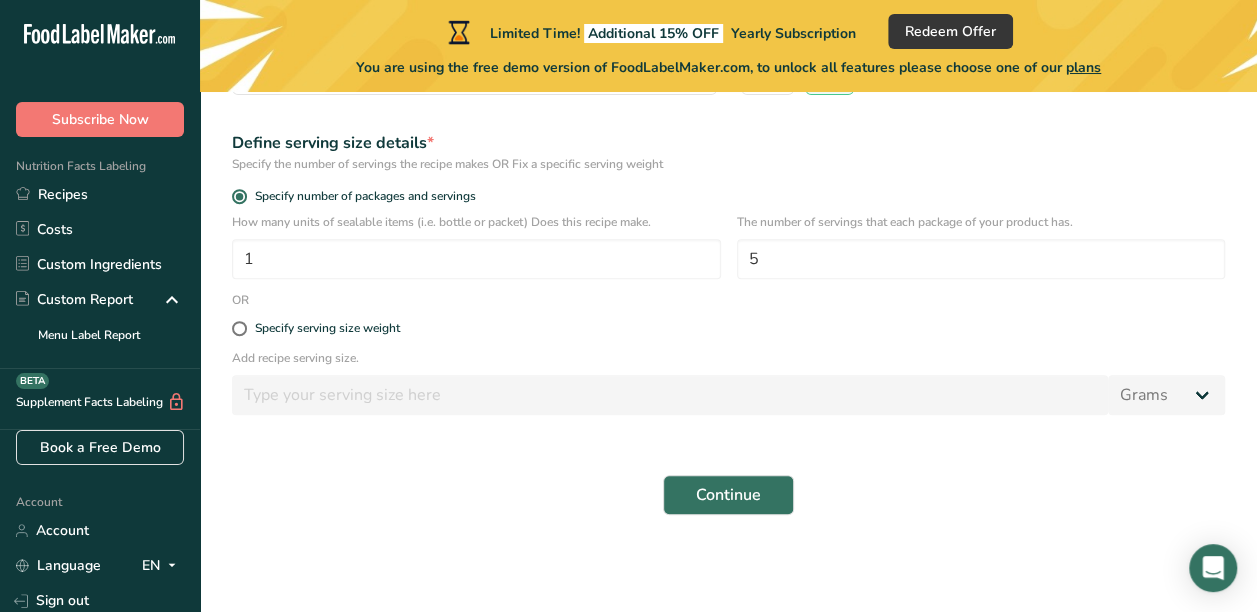 click on "Continue" at bounding box center [728, 495] 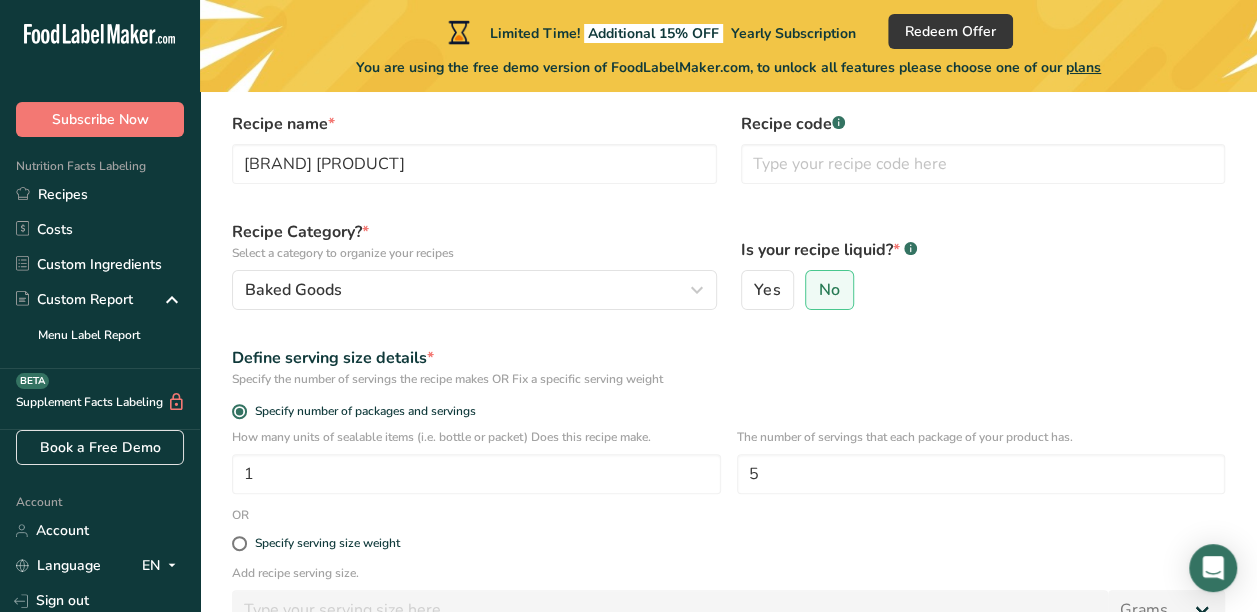 scroll, scrollTop: 300, scrollLeft: 0, axis: vertical 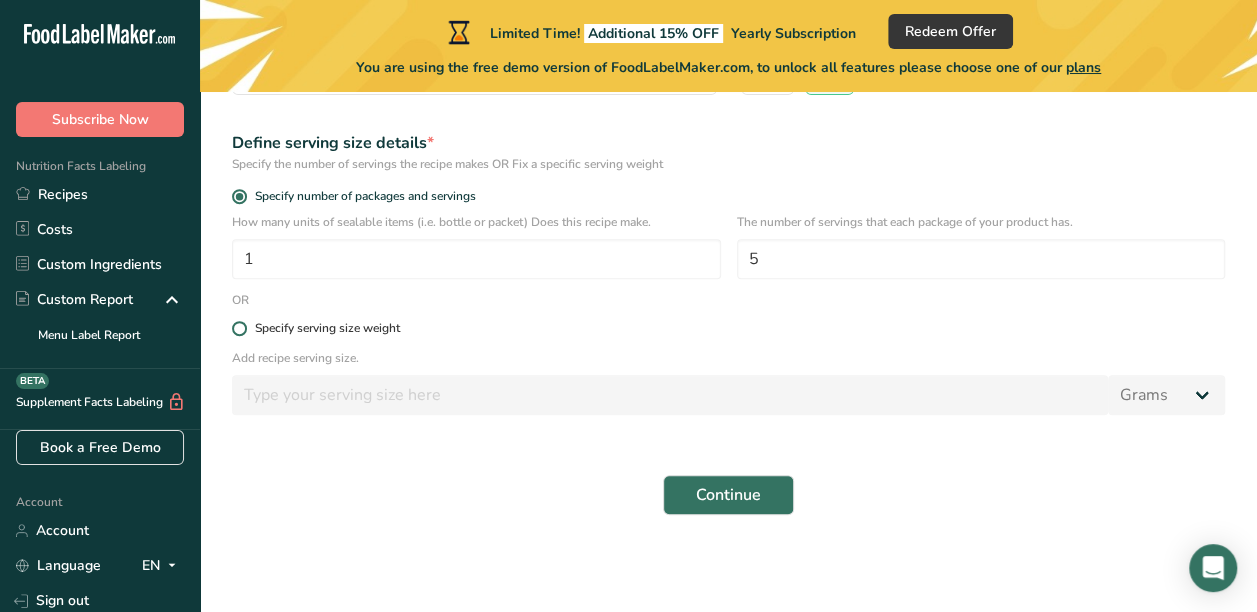 click at bounding box center (239, 328) 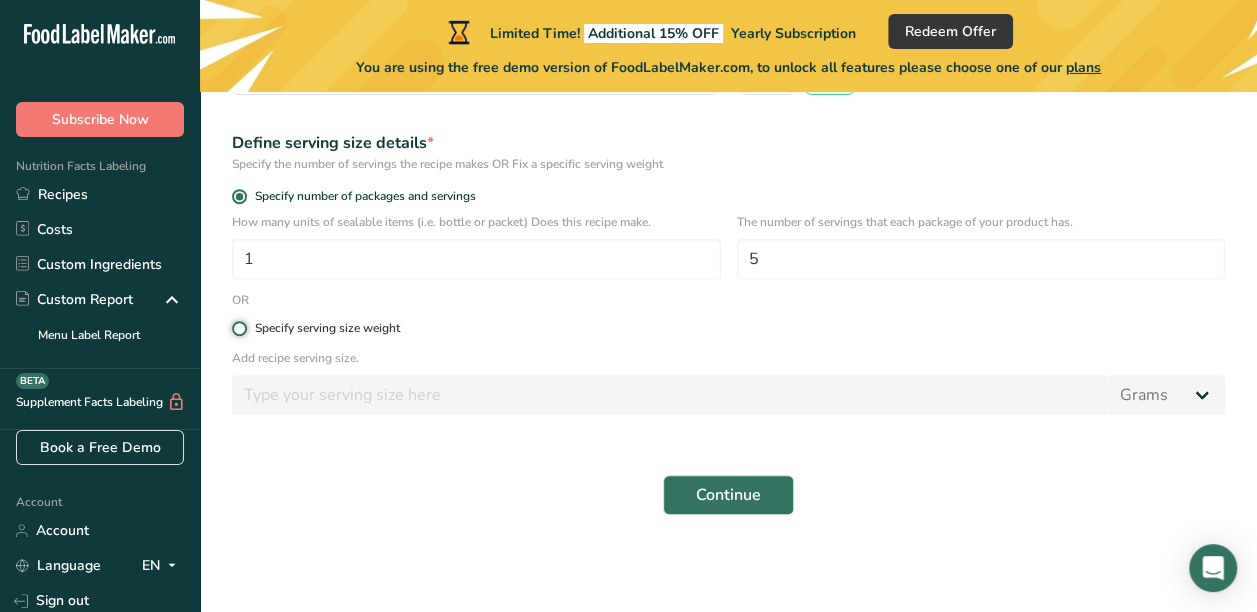 click on "Specify serving size weight" at bounding box center [238, 328] 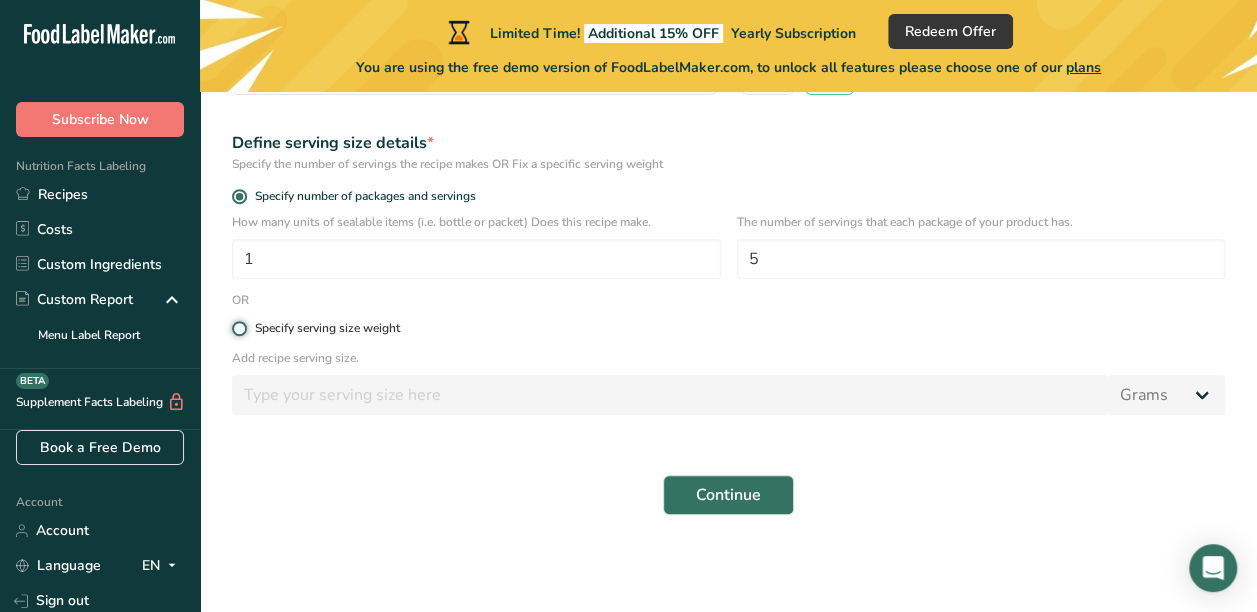 radio on "true" 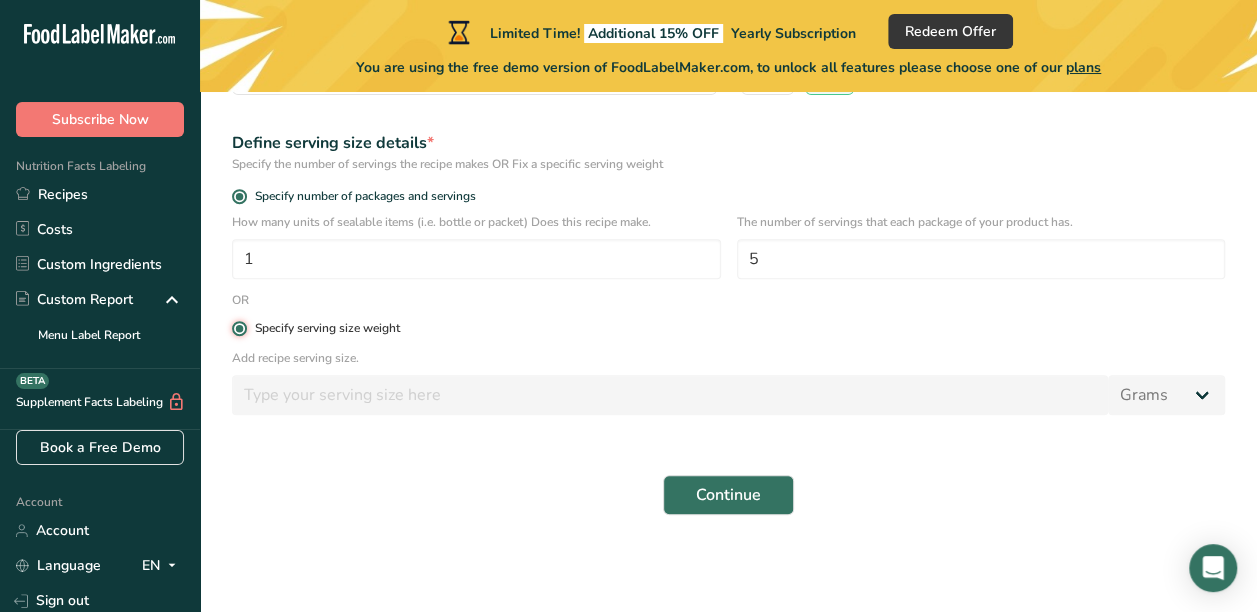 radio on "false" 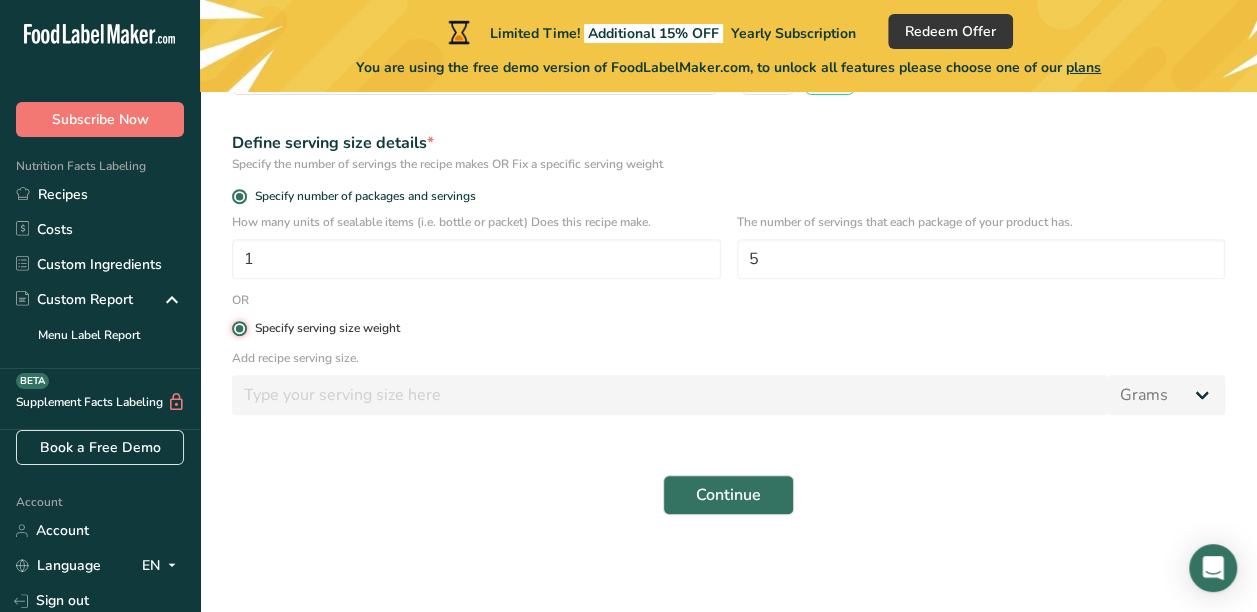 type 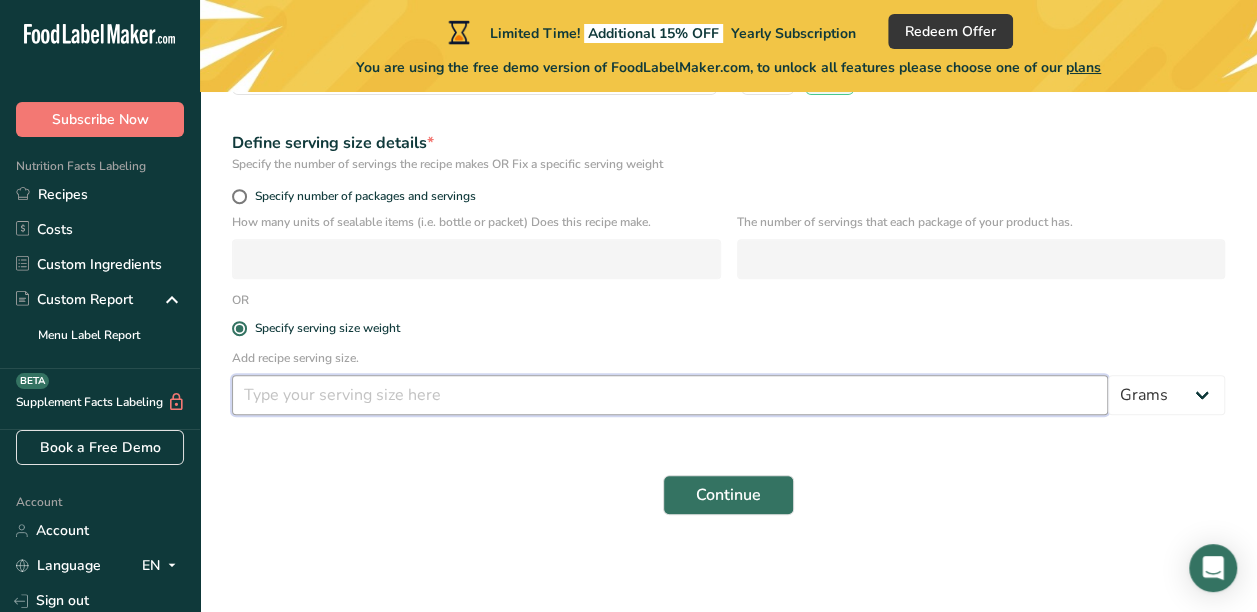 click at bounding box center [670, 395] 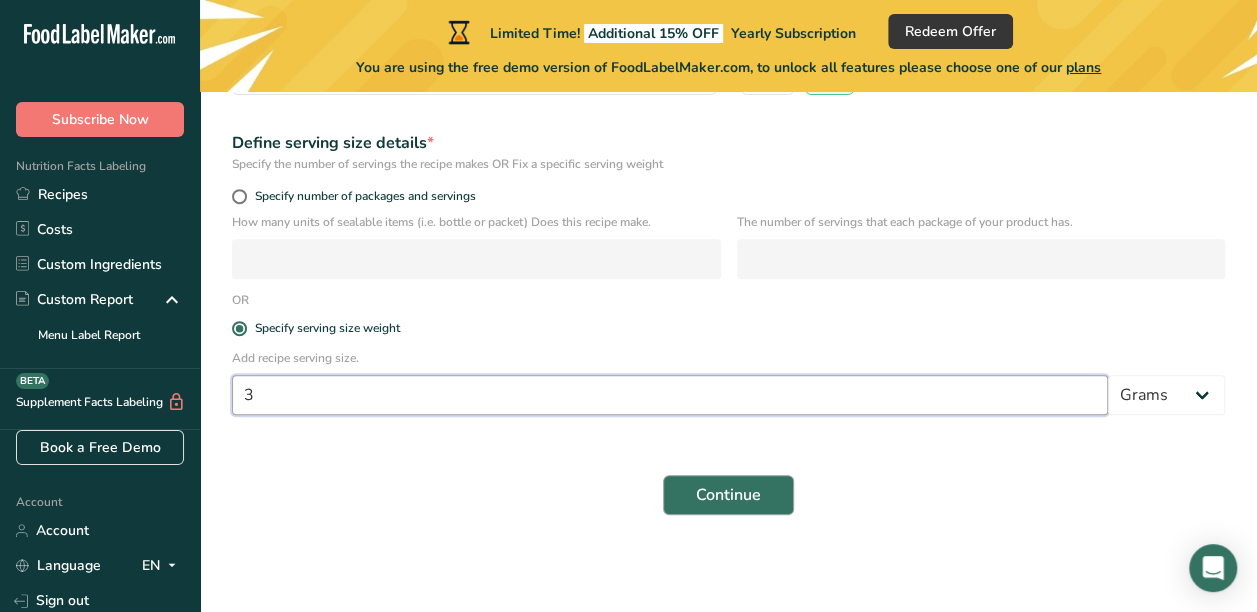 type on "3" 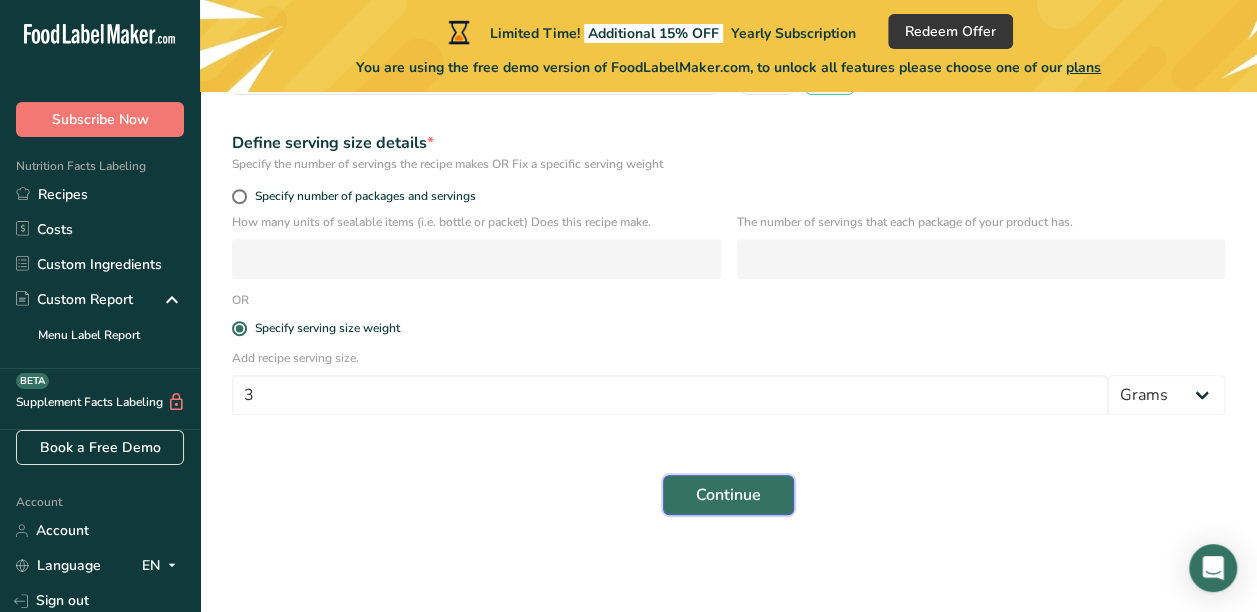 click on "Continue" at bounding box center [728, 495] 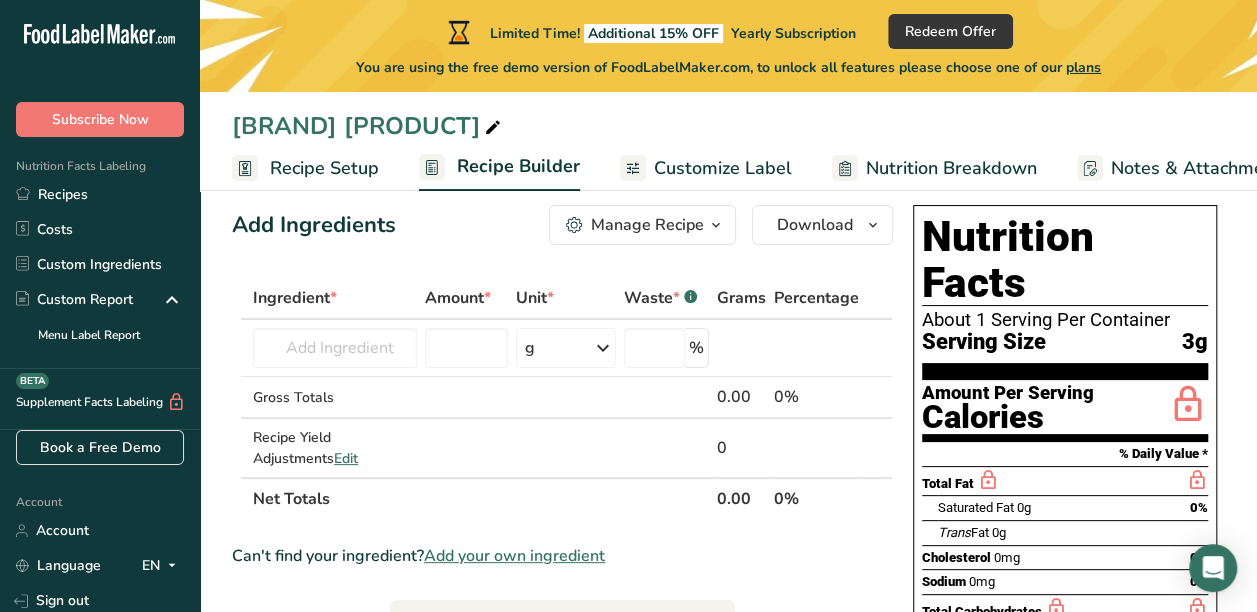 scroll, scrollTop: 0, scrollLeft: 0, axis: both 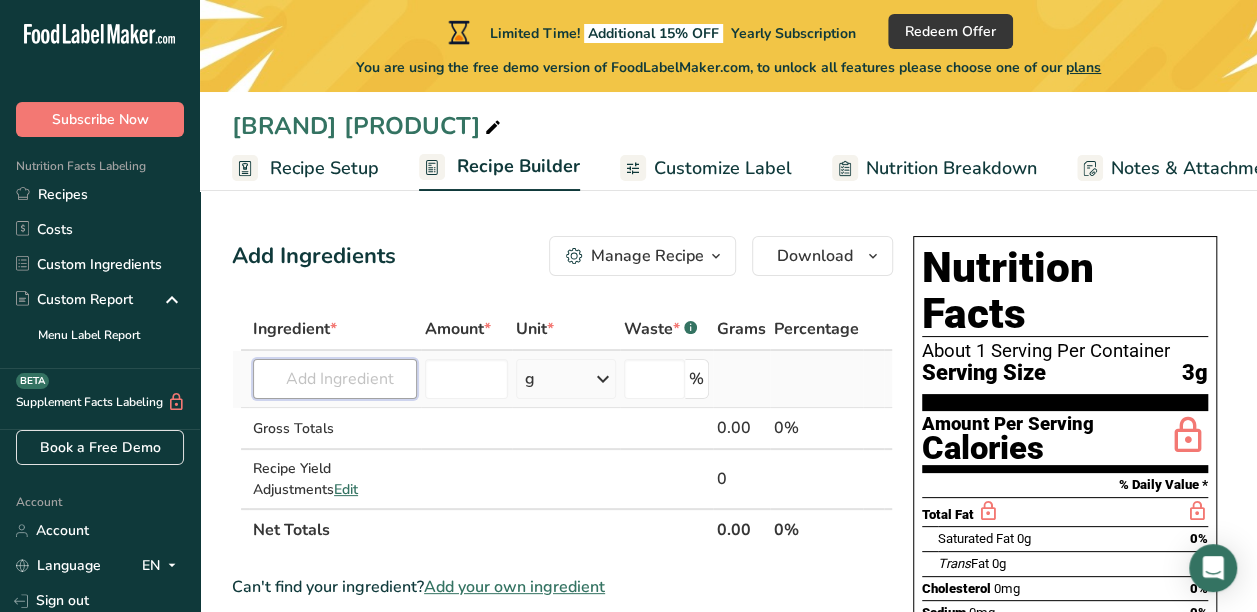 click at bounding box center [335, 379] 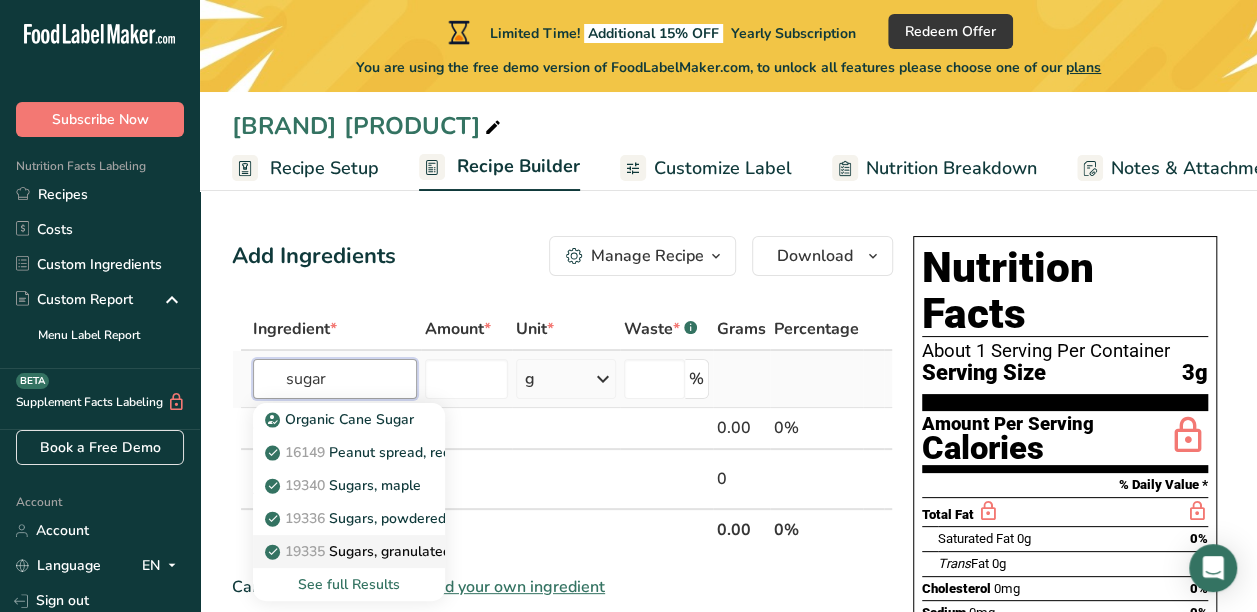 type on "sugar" 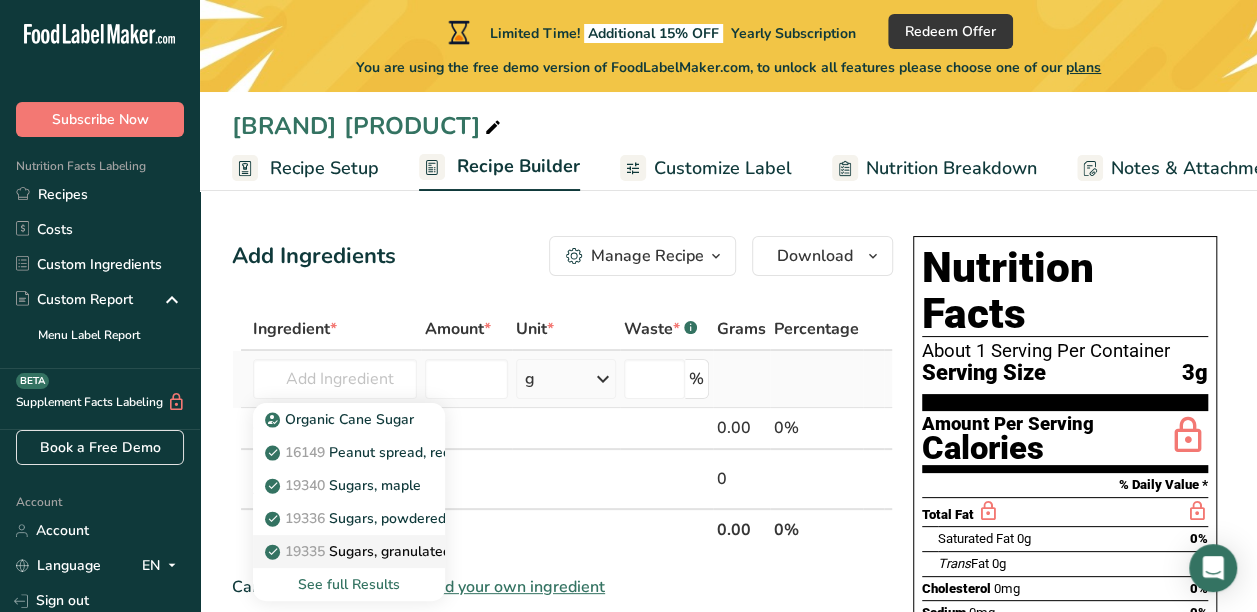 click on "19335
Sugars, granulated" at bounding box center [360, 551] 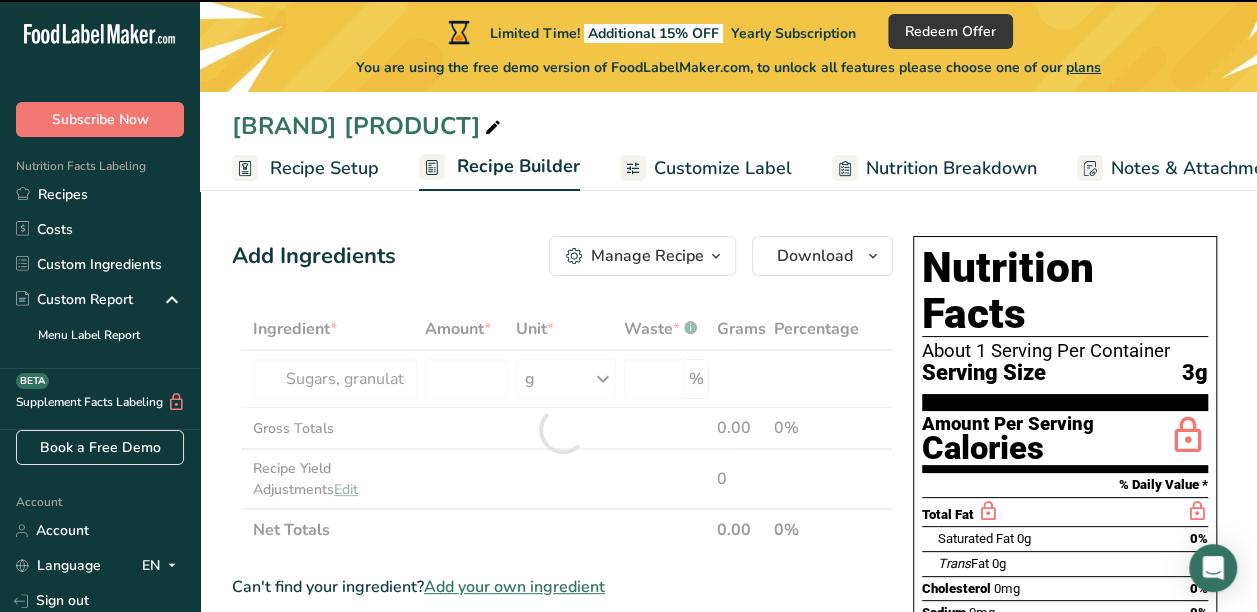 type on "0" 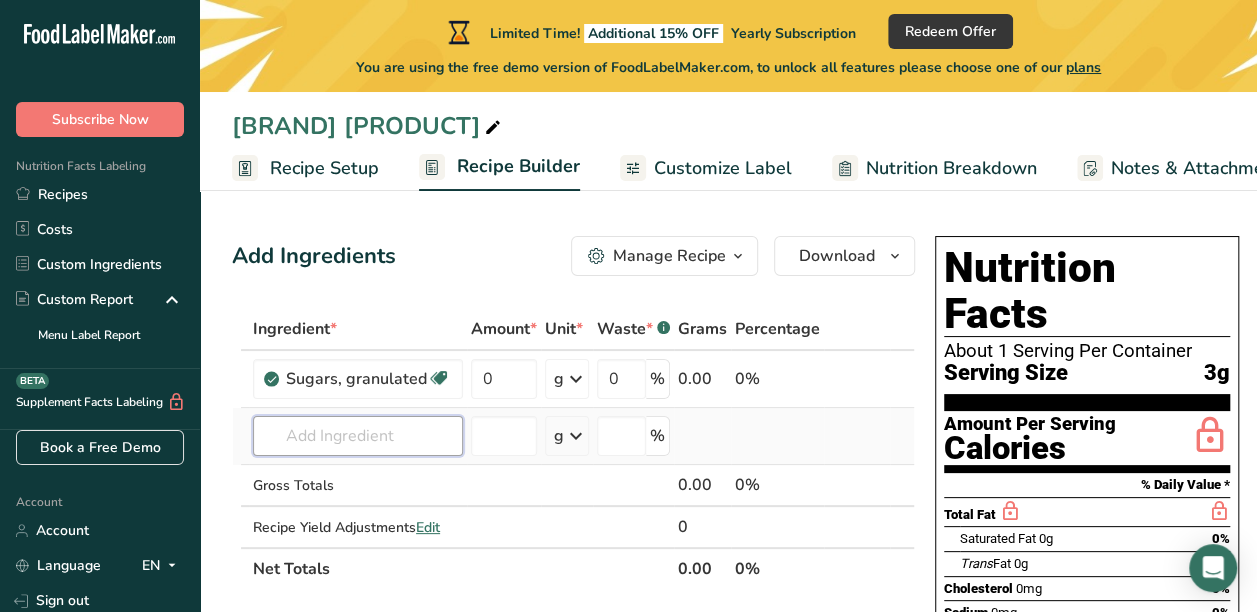 click at bounding box center [358, 436] 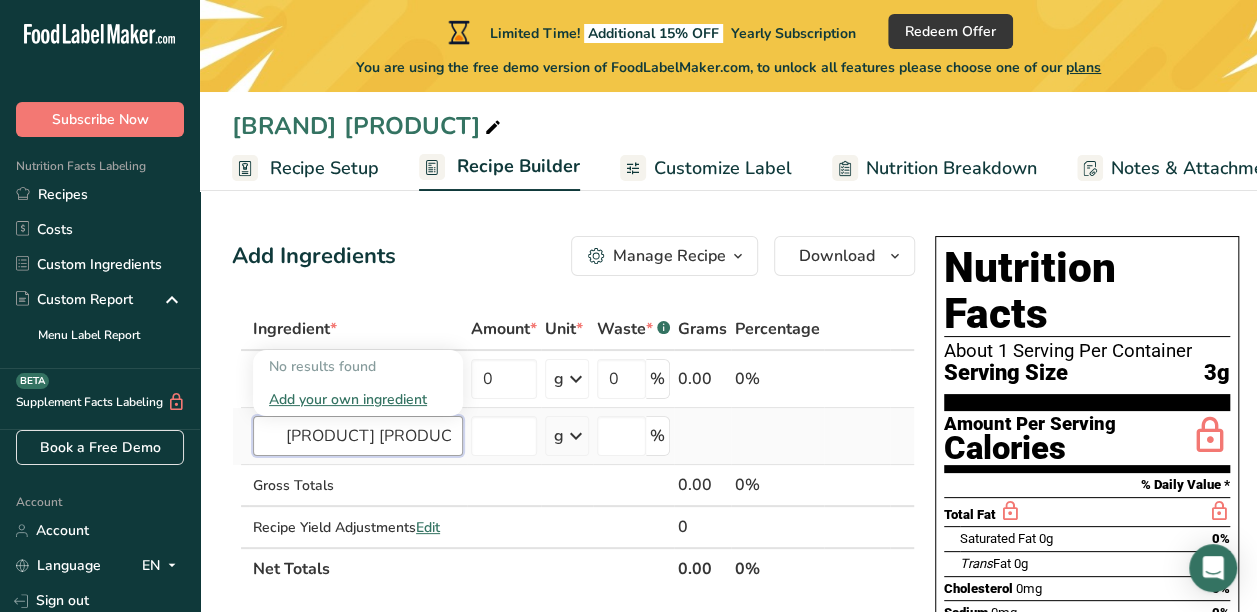 type on "THC Distillate" 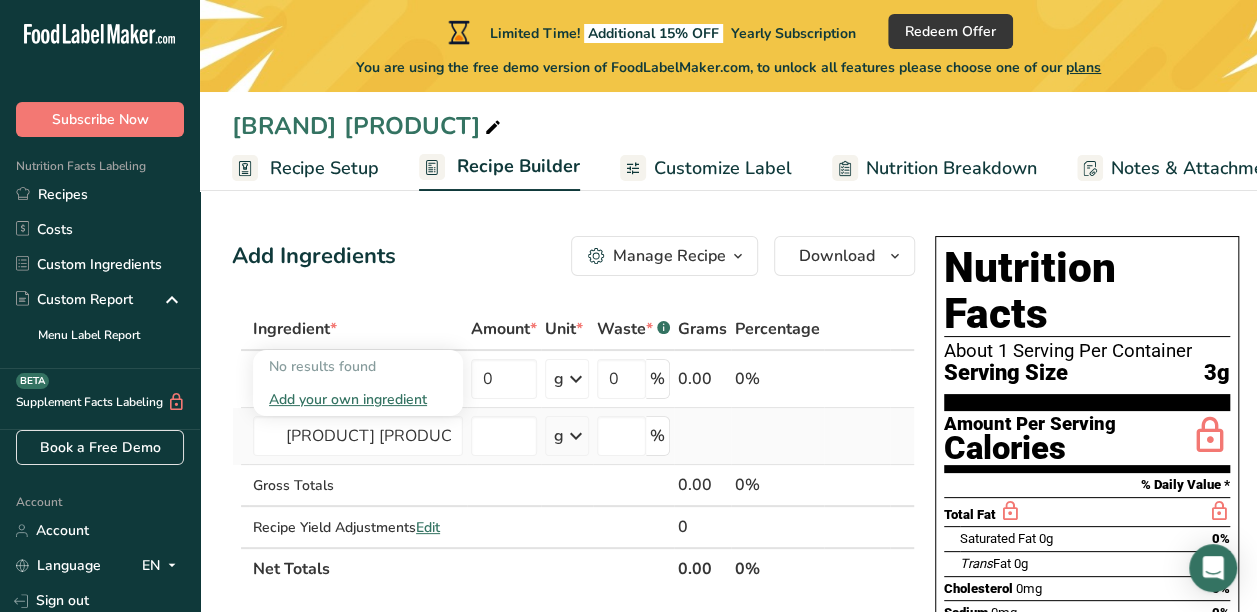 type 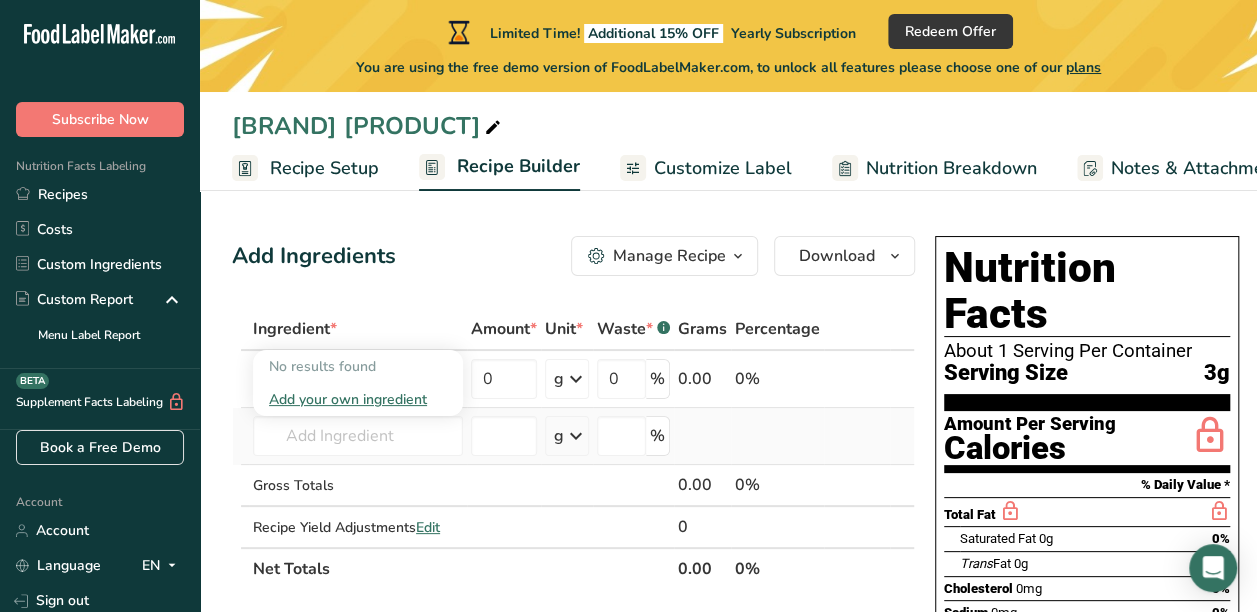click on "Add your own ingredient" at bounding box center (358, 399) 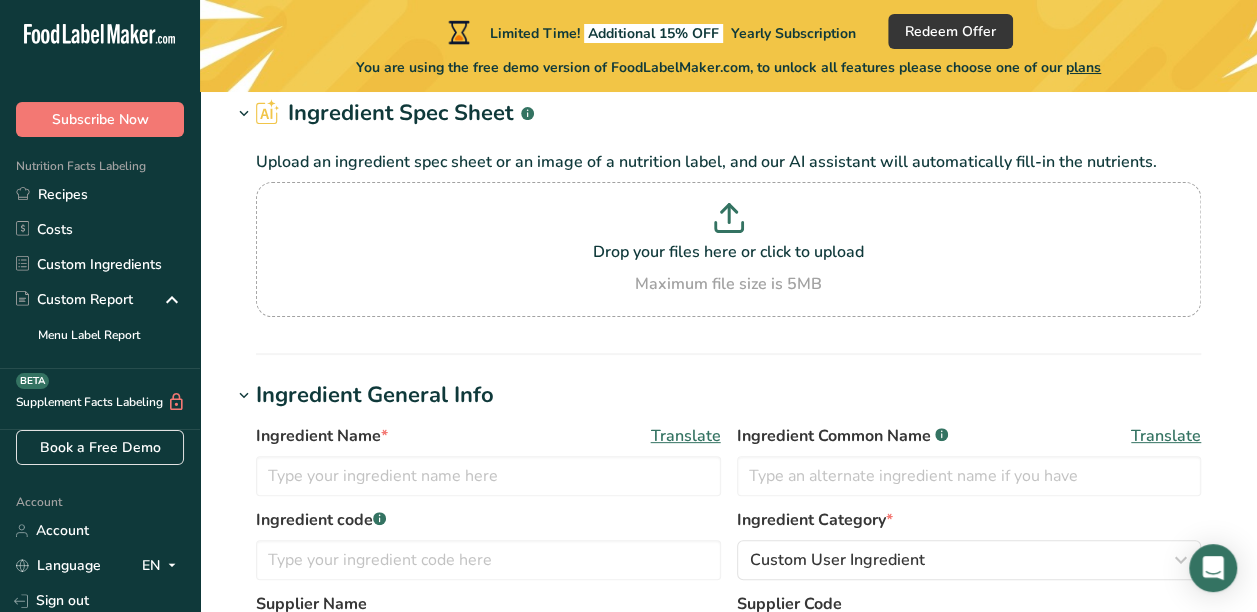 scroll, scrollTop: 70, scrollLeft: 0, axis: vertical 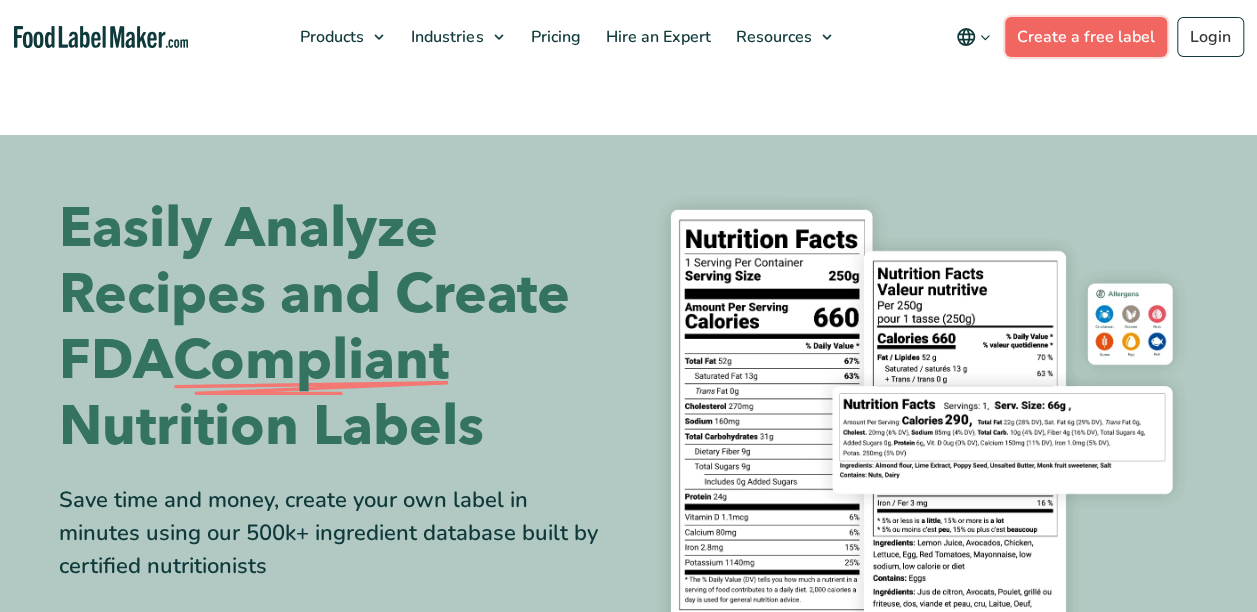 click on "Create a free label" at bounding box center [1086, 37] 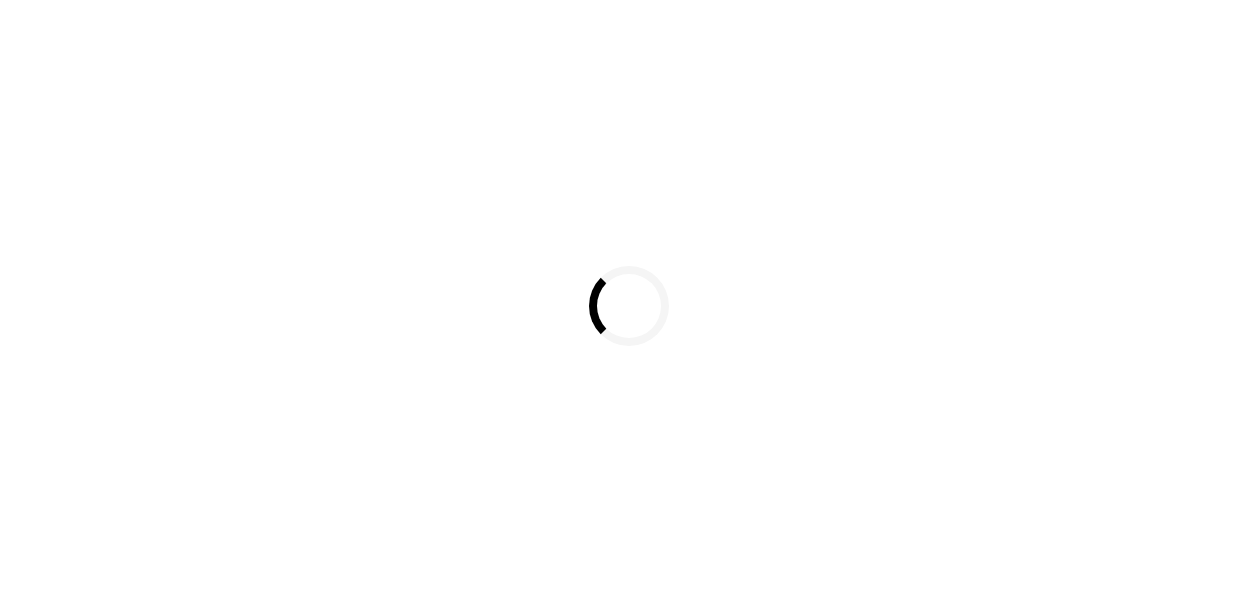 scroll, scrollTop: 0, scrollLeft: 0, axis: both 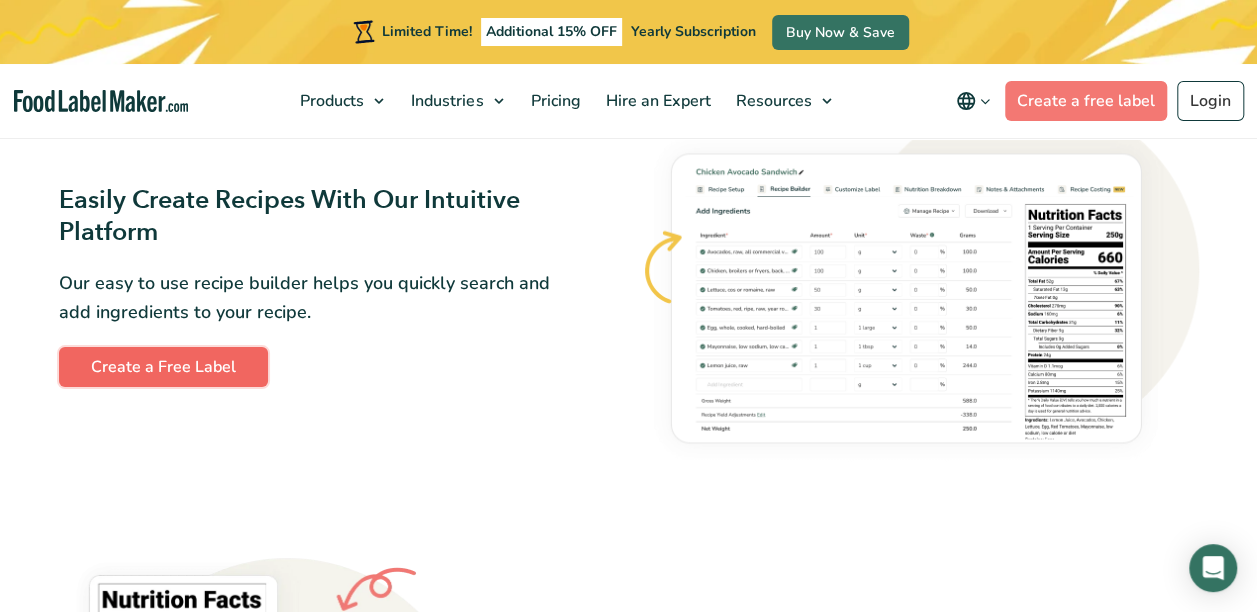 click on "Create a Free Label" at bounding box center (163, 367) 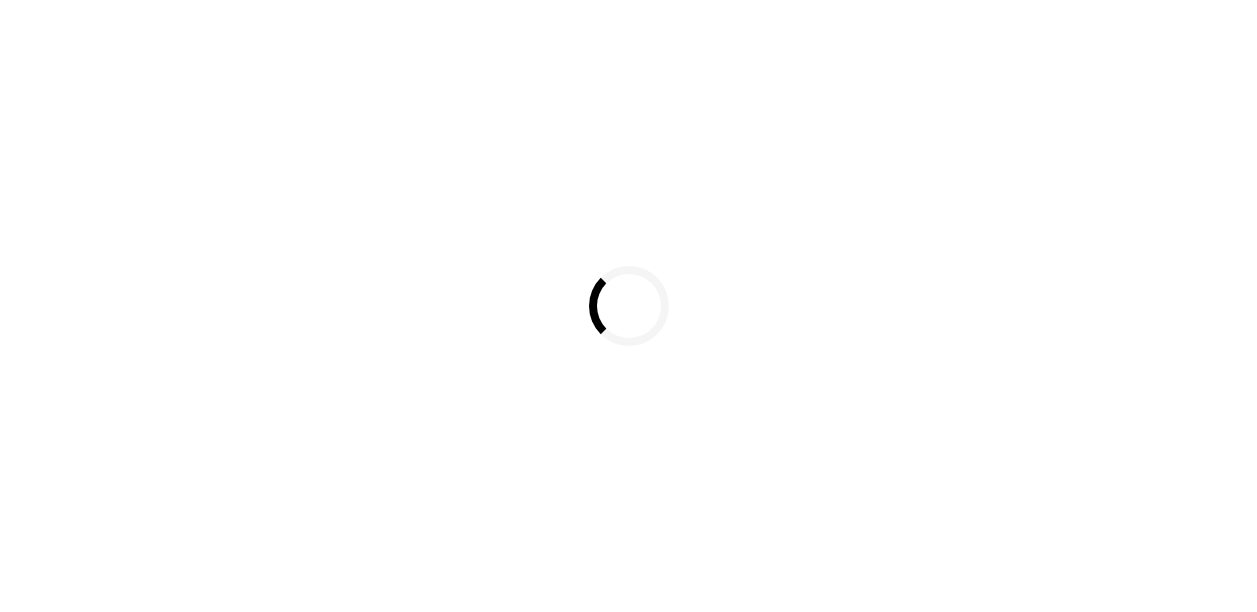 scroll, scrollTop: 0, scrollLeft: 0, axis: both 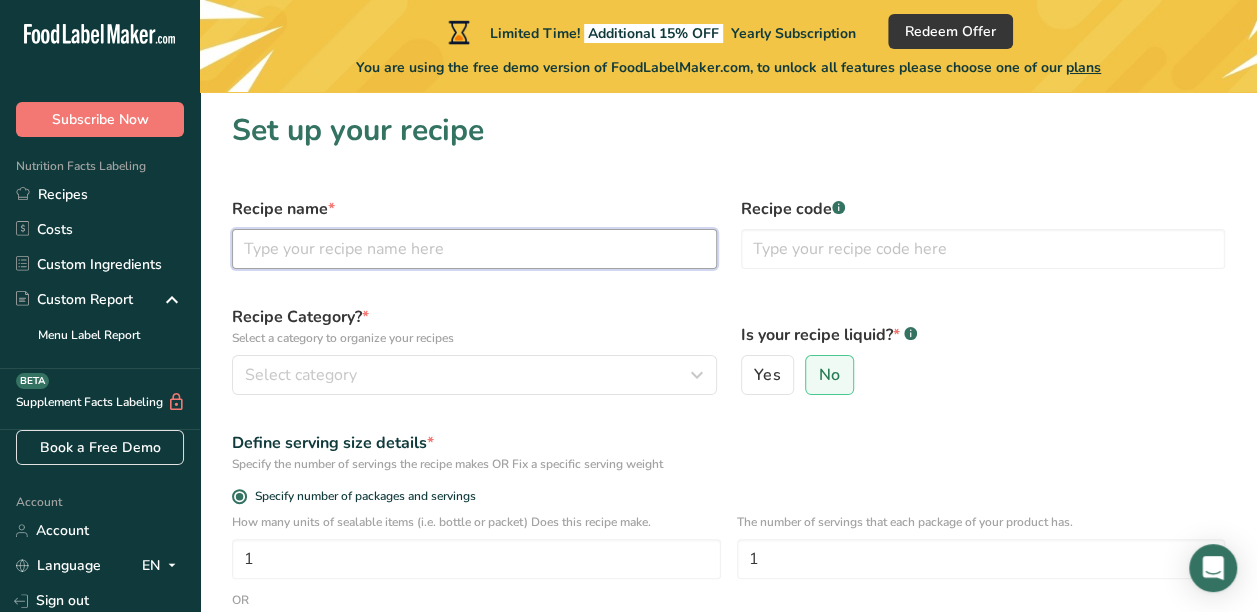 click at bounding box center (474, 249) 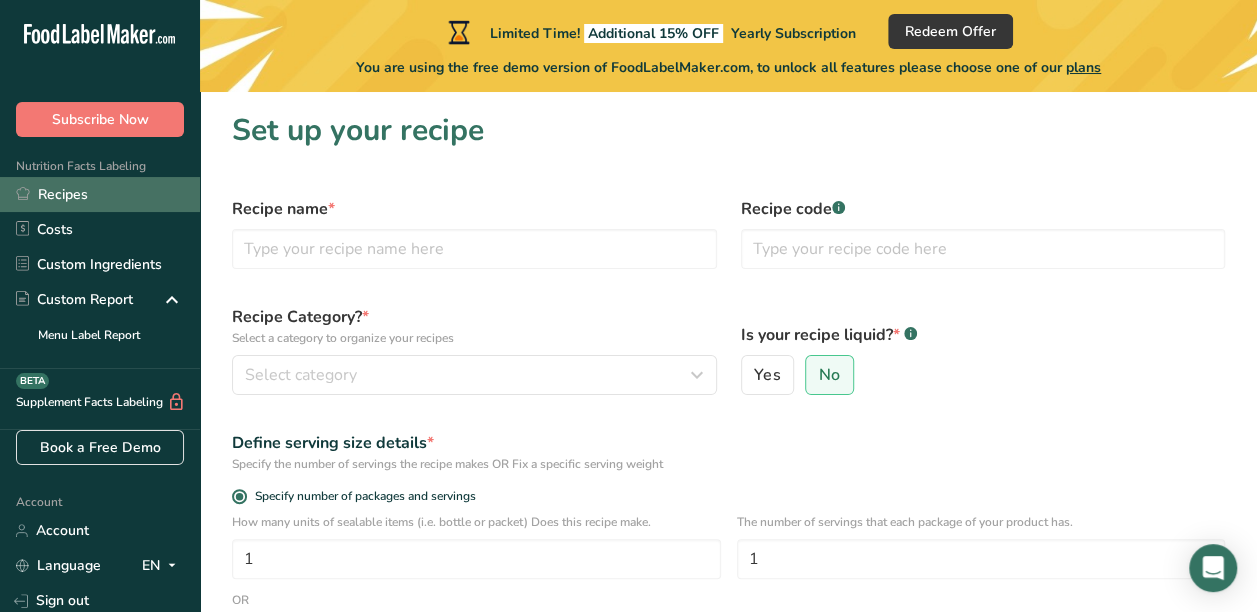 click on "Recipes" at bounding box center (100, 194) 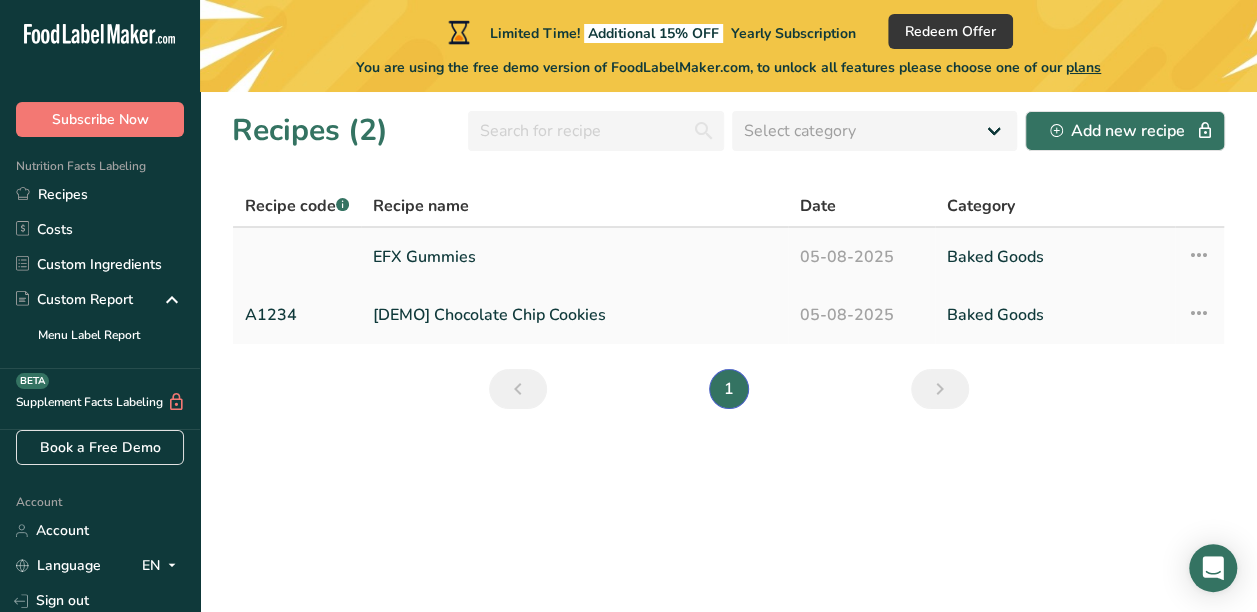 click on "EFX Gummies" at bounding box center (574, 257) 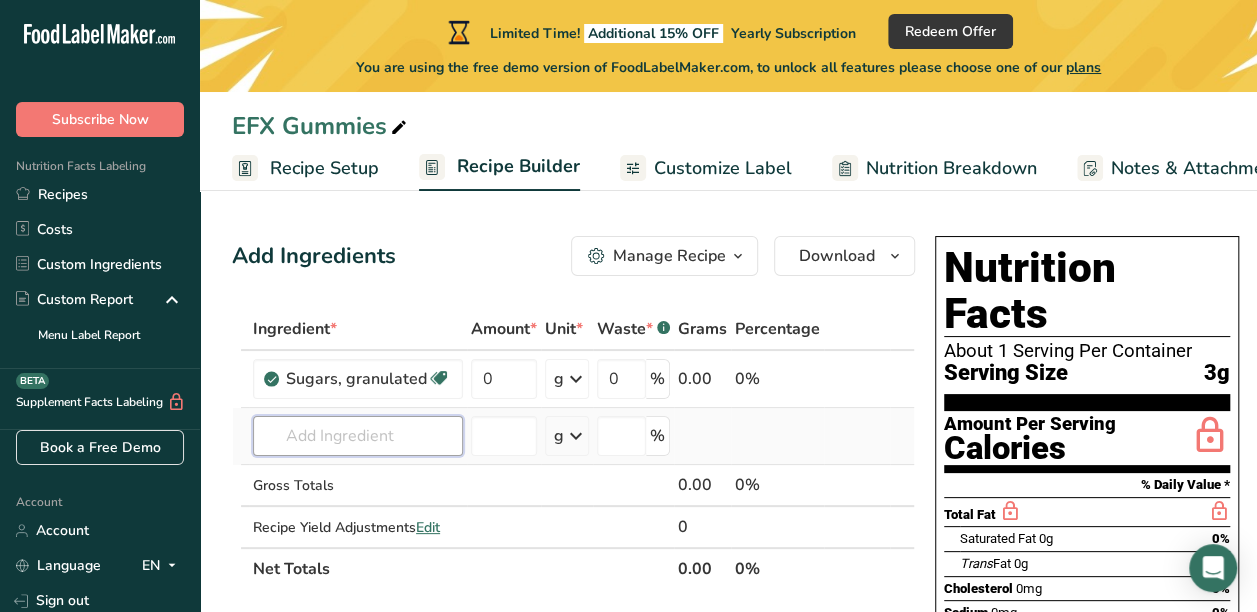 click at bounding box center (358, 436) 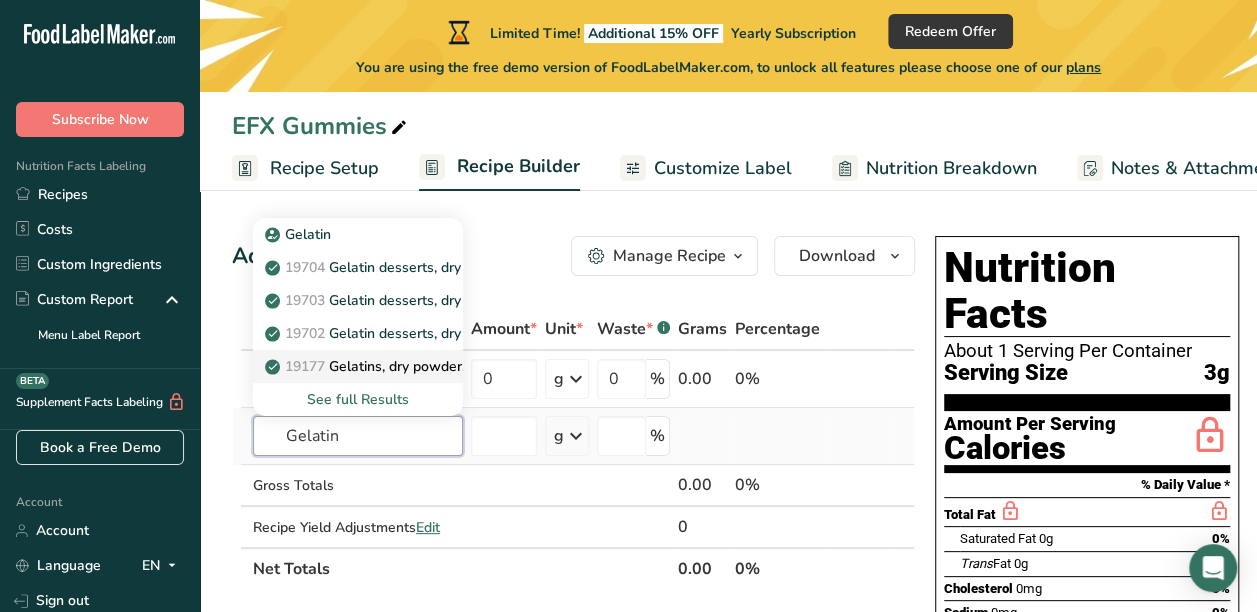 type on "Gelatin" 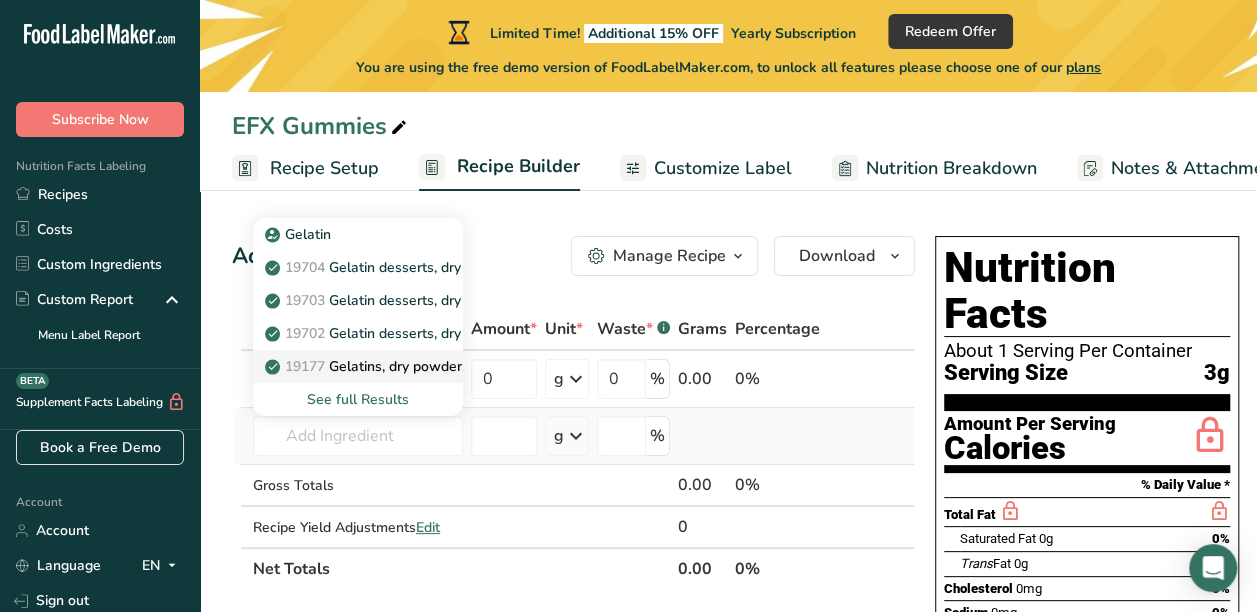 click on "[ZIP]
Gelatins, dry powder, unsweetened" at bounding box center [413, 366] 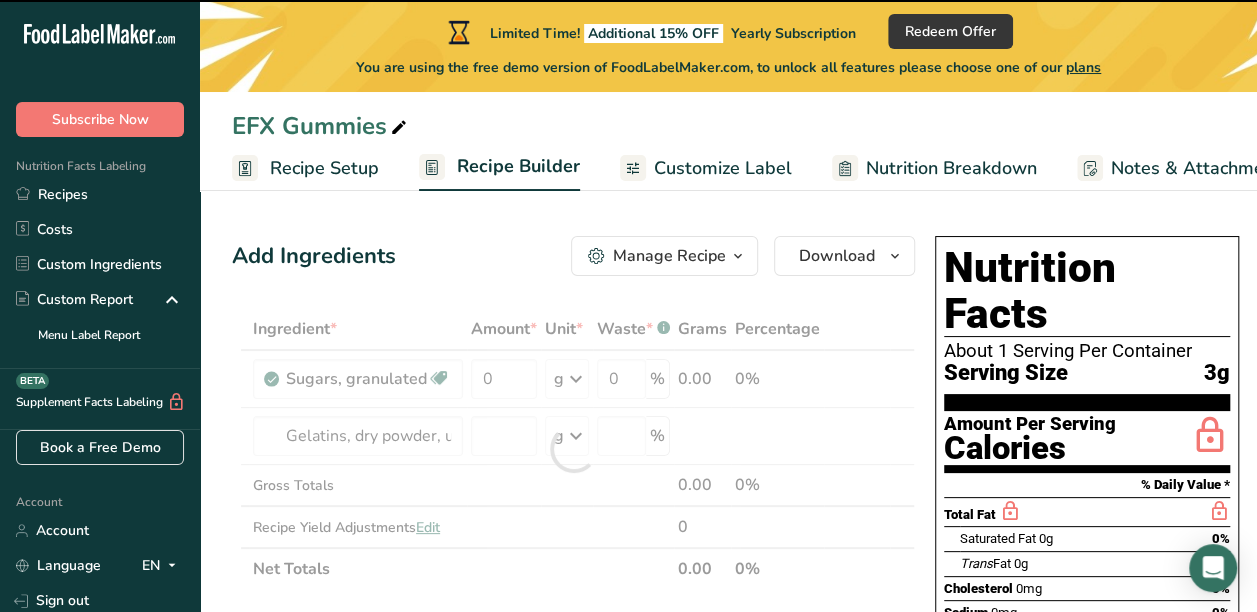 type on "0" 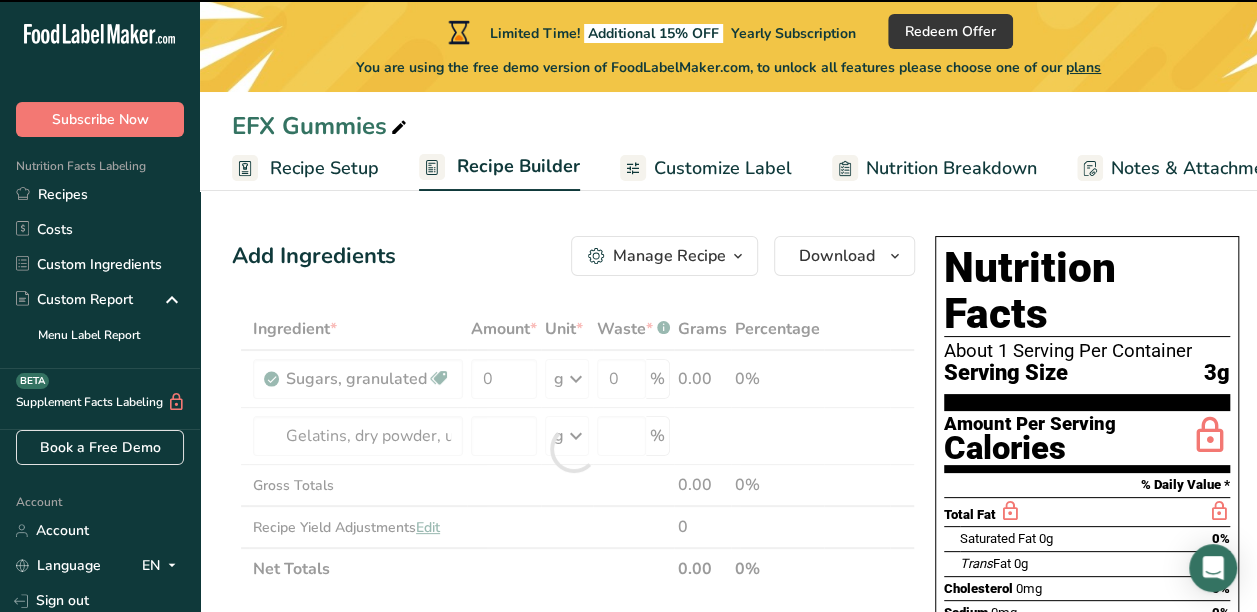 type on "0" 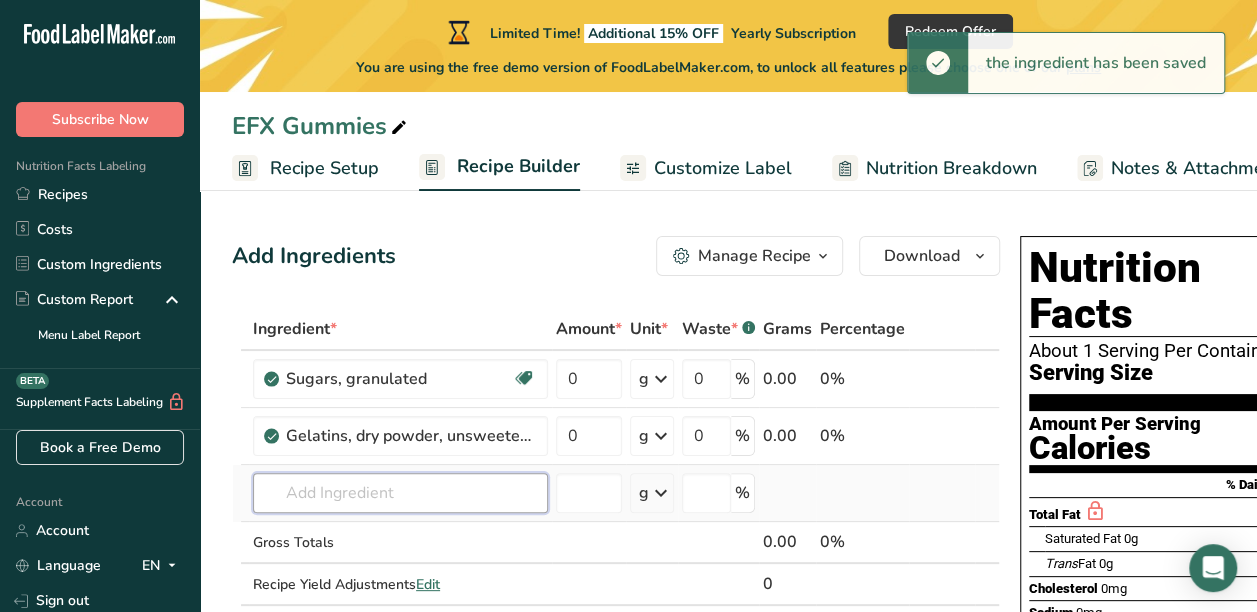 click at bounding box center [400, 493] 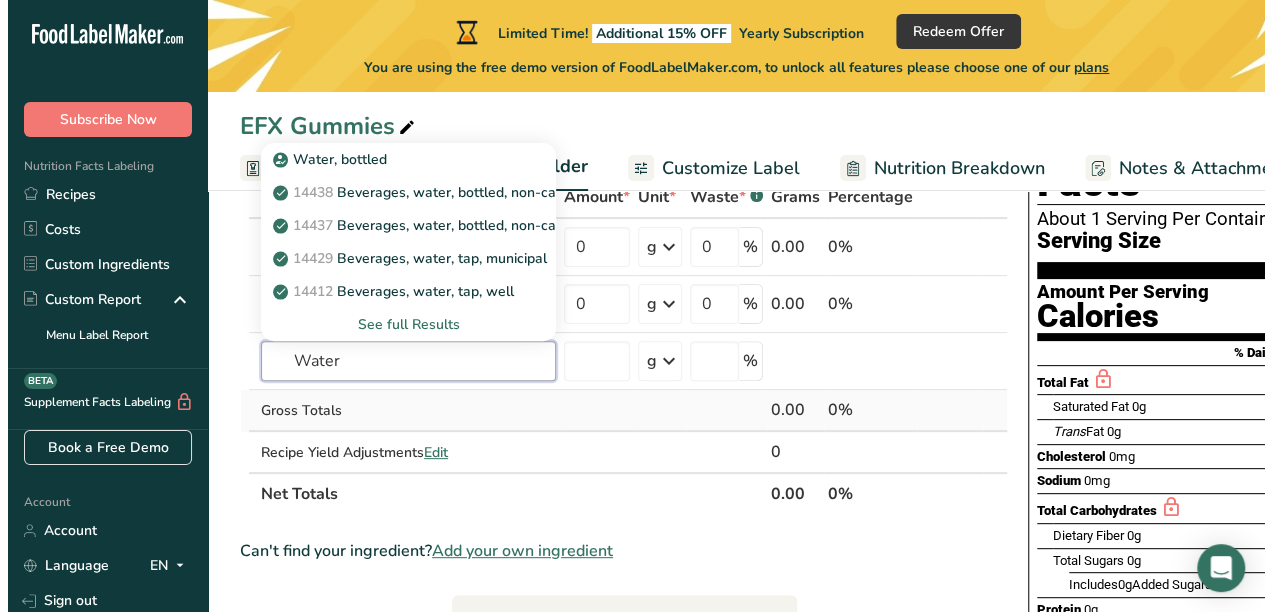 scroll, scrollTop: 200, scrollLeft: 0, axis: vertical 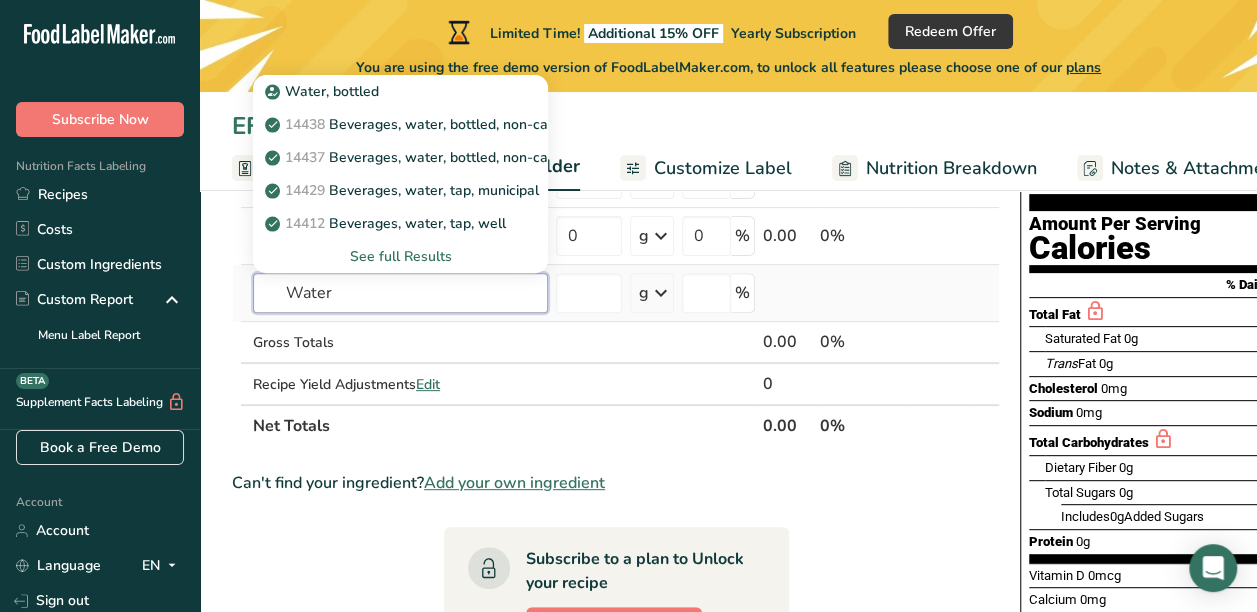 type on "Water" 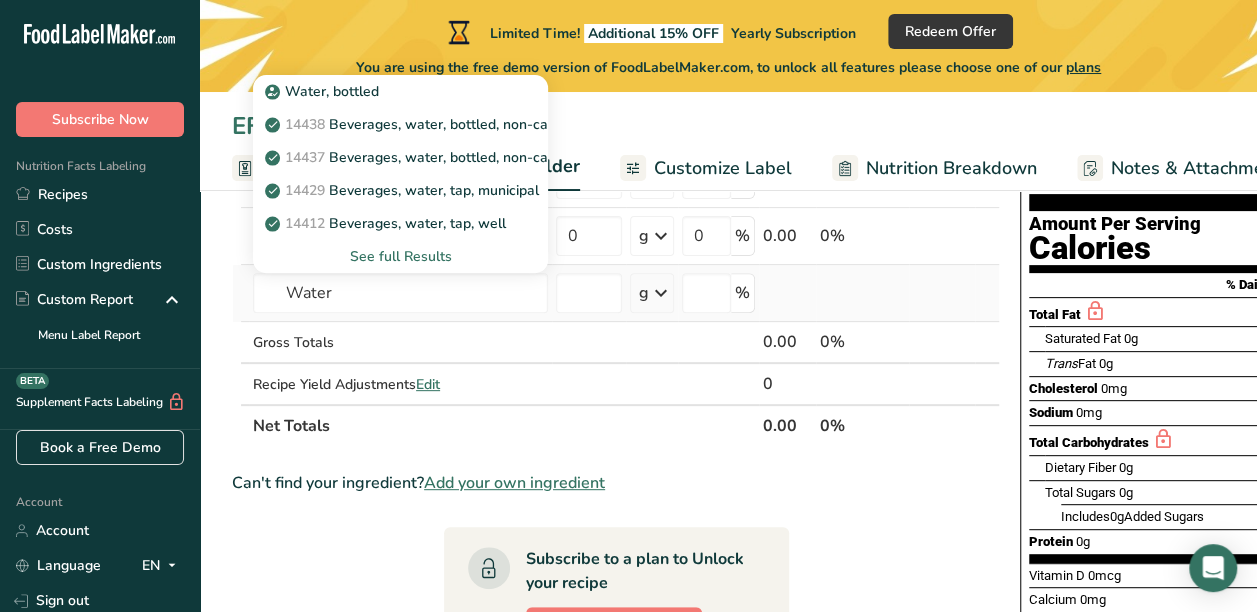 type 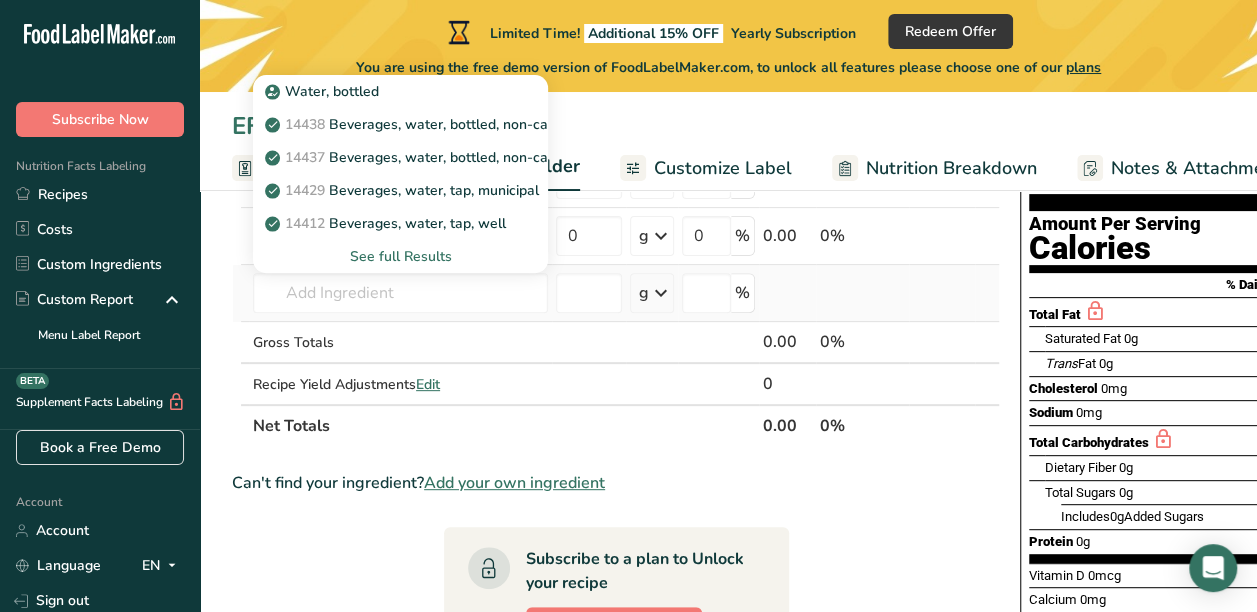 click on "See full Results" at bounding box center [400, 256] 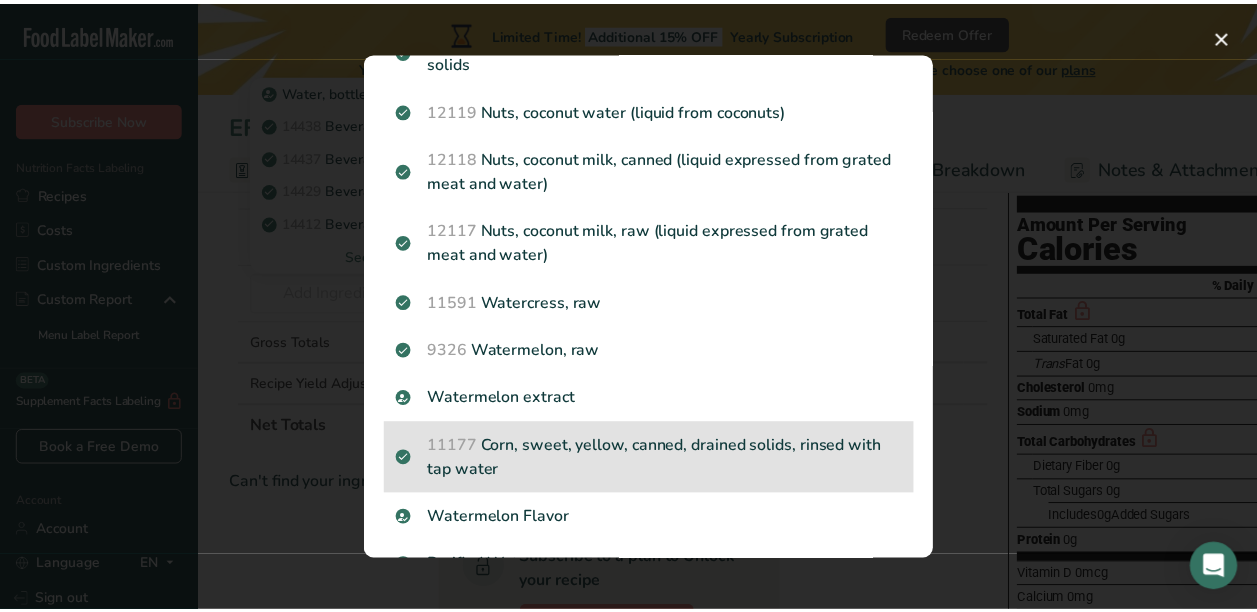 scroll, scrollTop: 700, scrollLeft: 0, axis: vertical 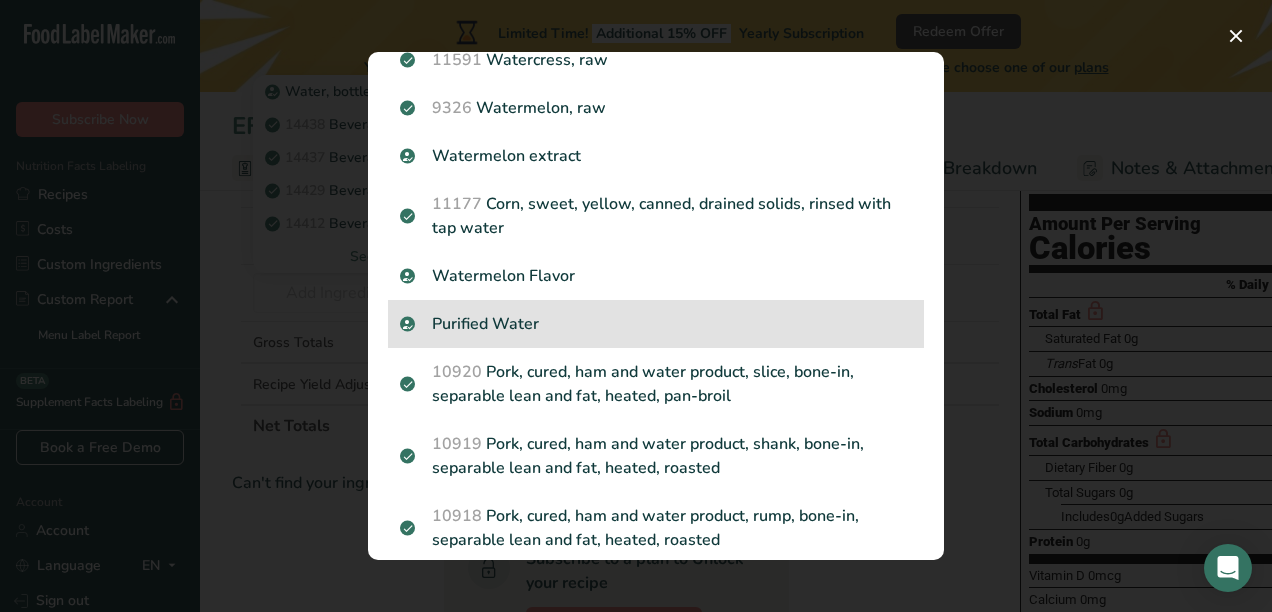 click on "Purified Water" at bounding box center [656, 324] 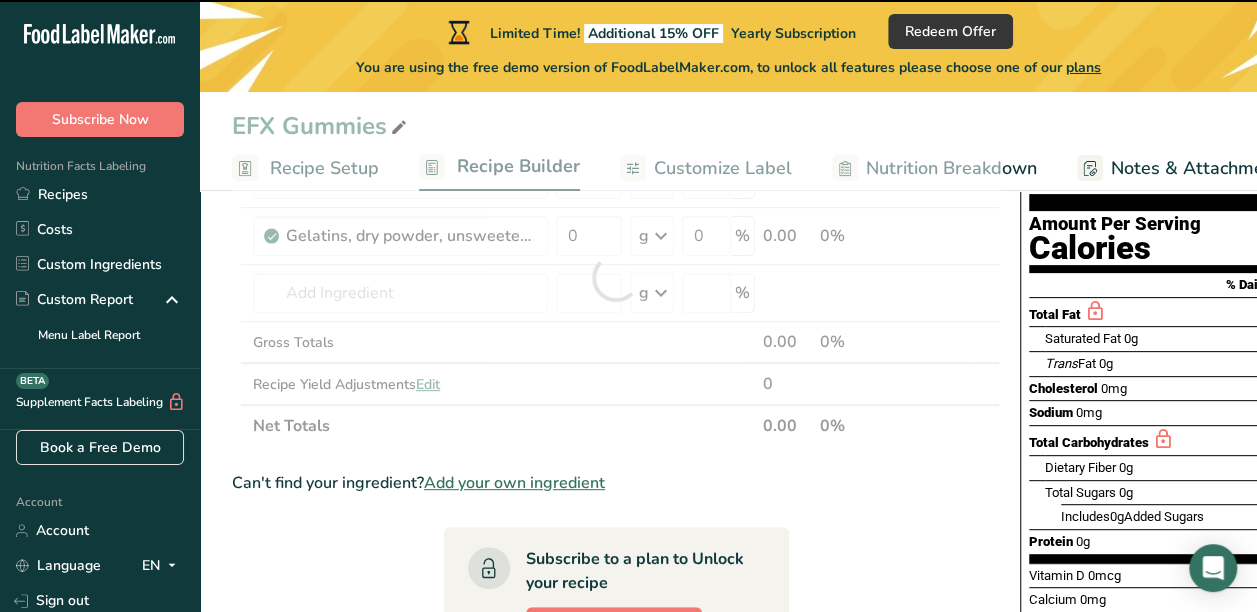 type on "0" 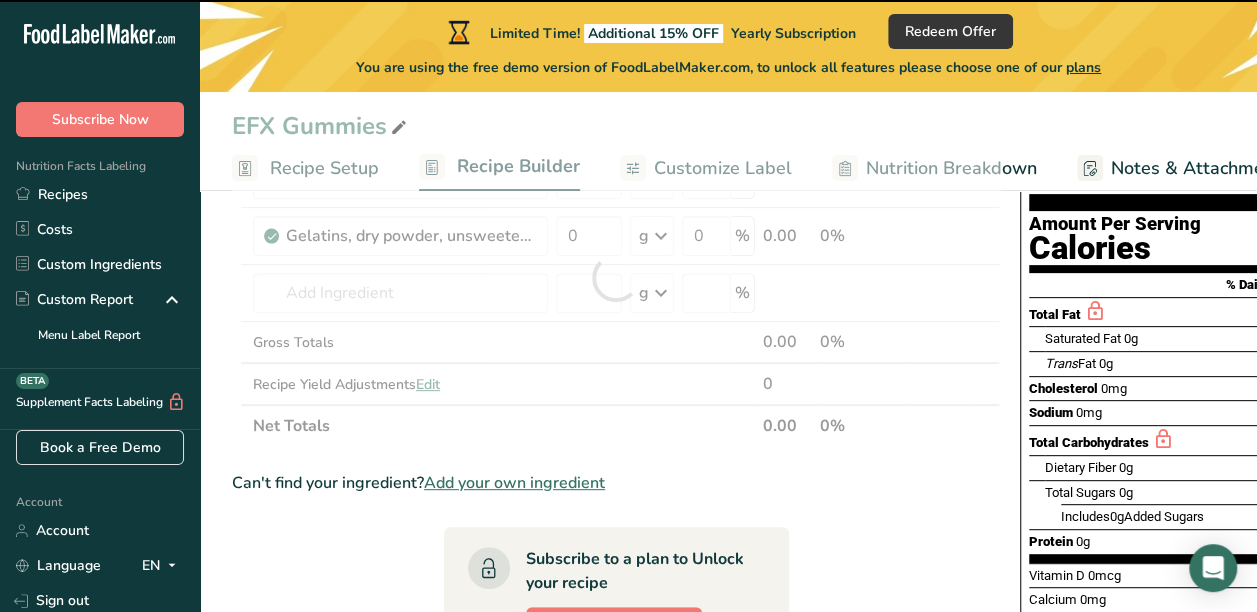type on "0" 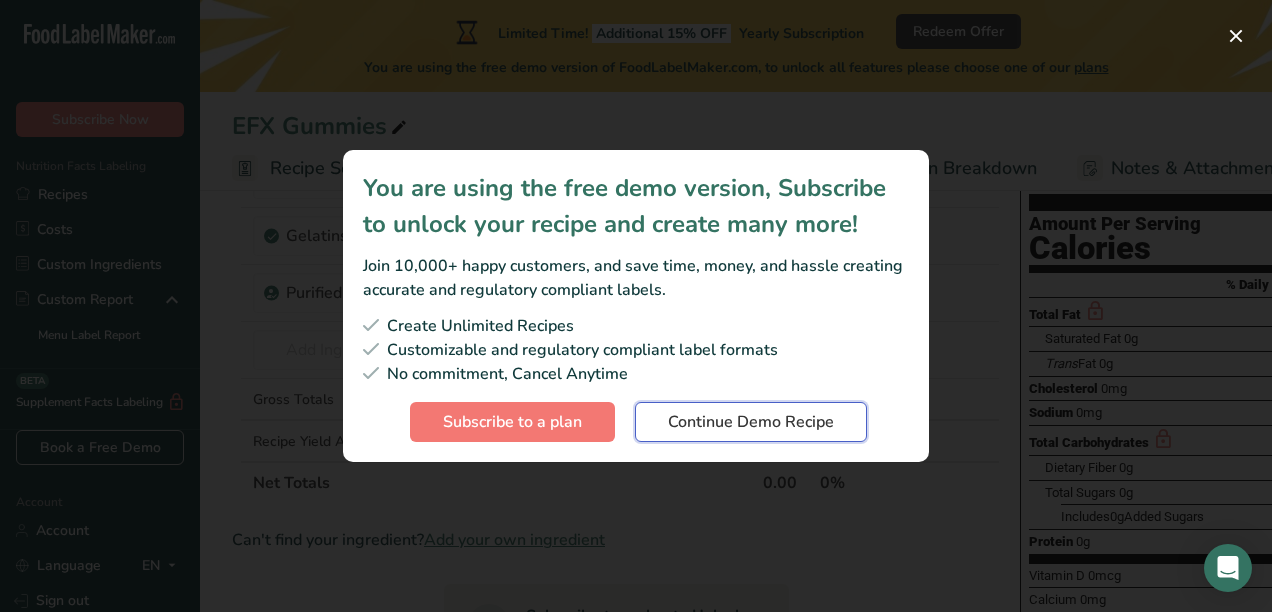 click on "Continue Demo Recipe" at bounding box center [751, 422] 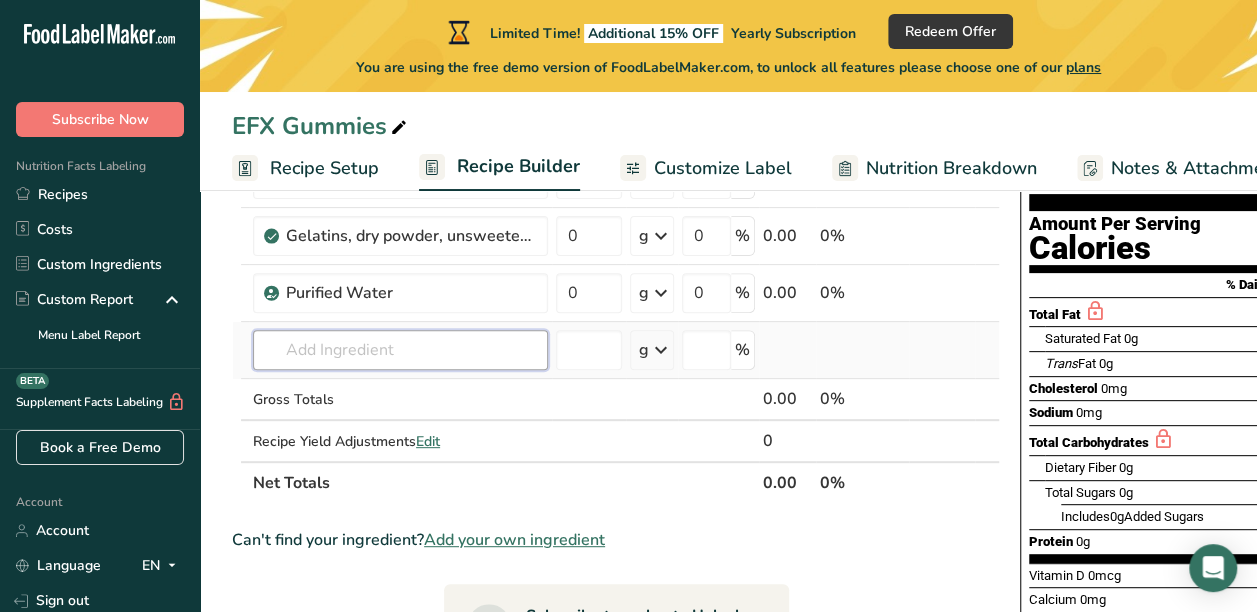 click at bounding box center (400, 350) 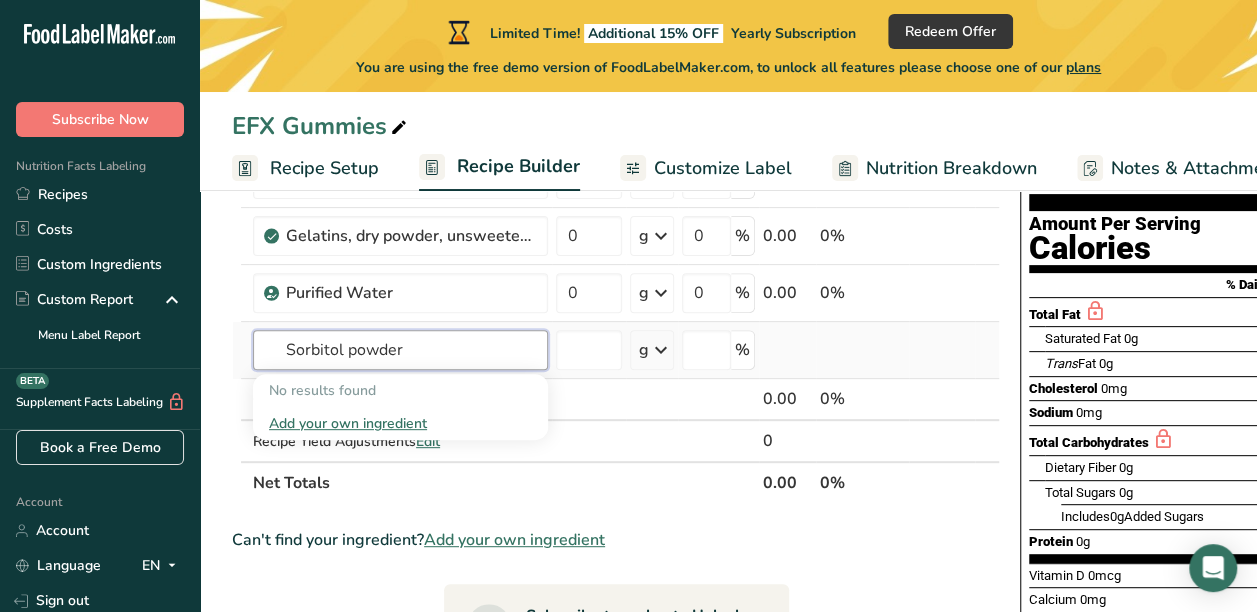 type on "Sorbitol powder" 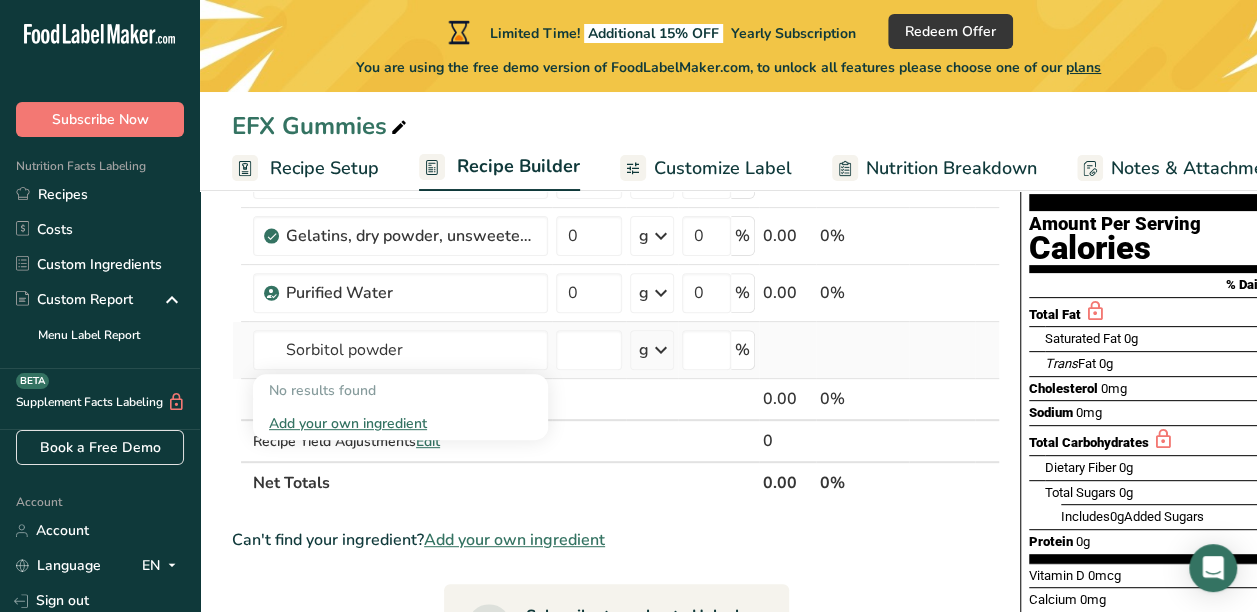 type 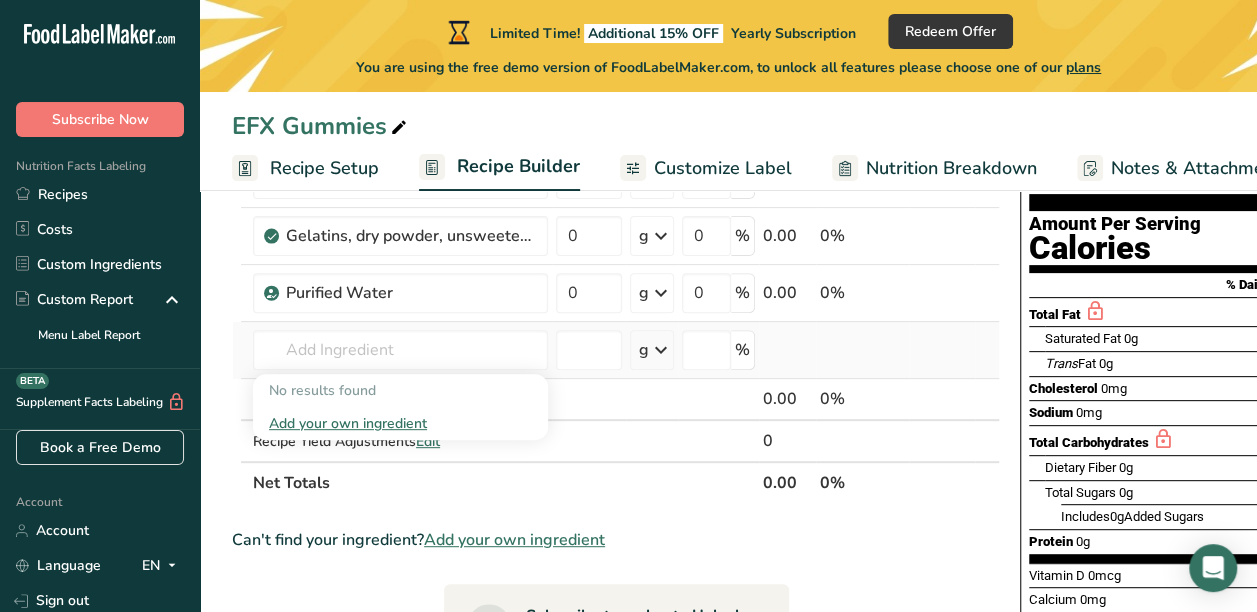 click on "Add your own ingredient" at bounding box center [400, 423] 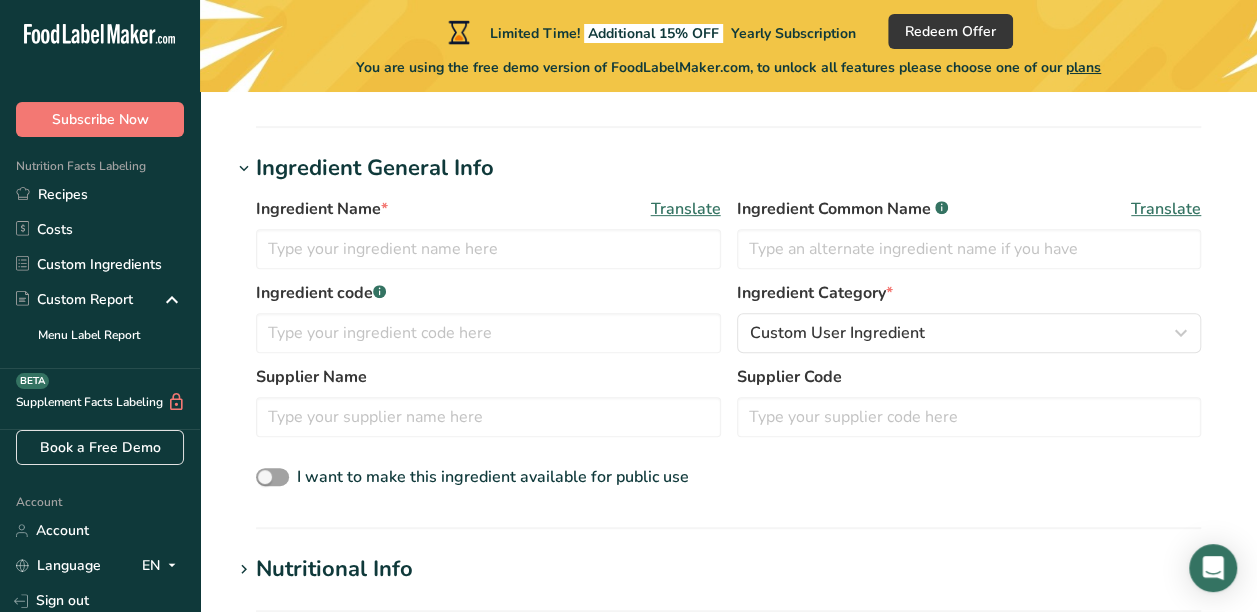 scroll, scrollTop: 300, scrollLeft: 0, axis: vertical 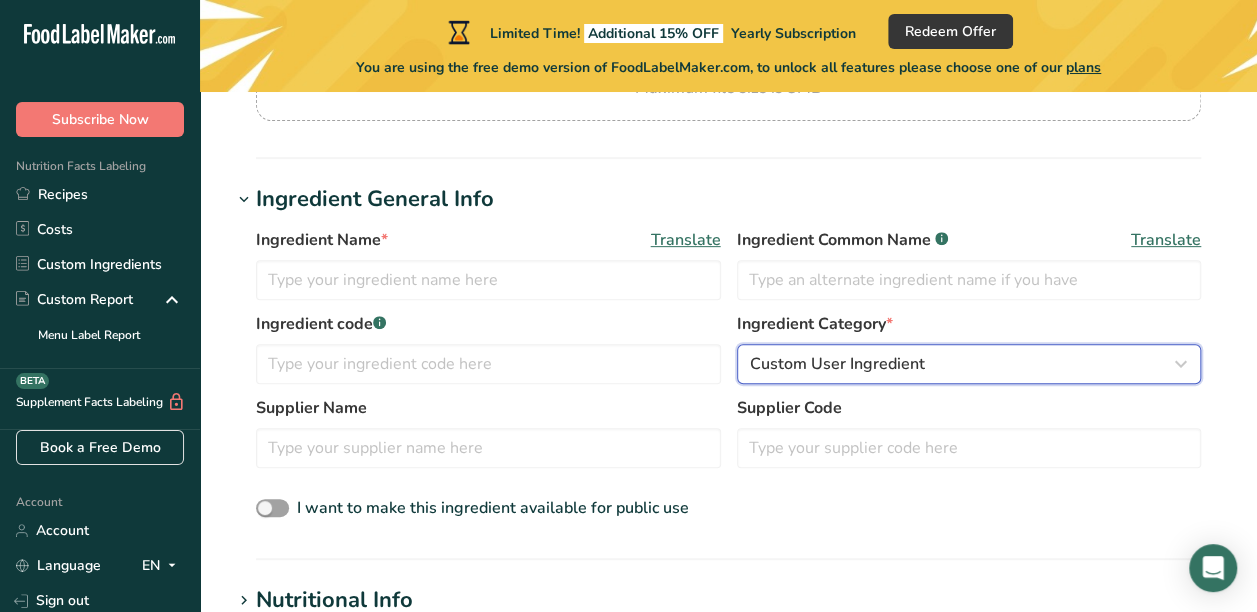 click on "Custom User Ingredient" at bounding box center [963, 364] 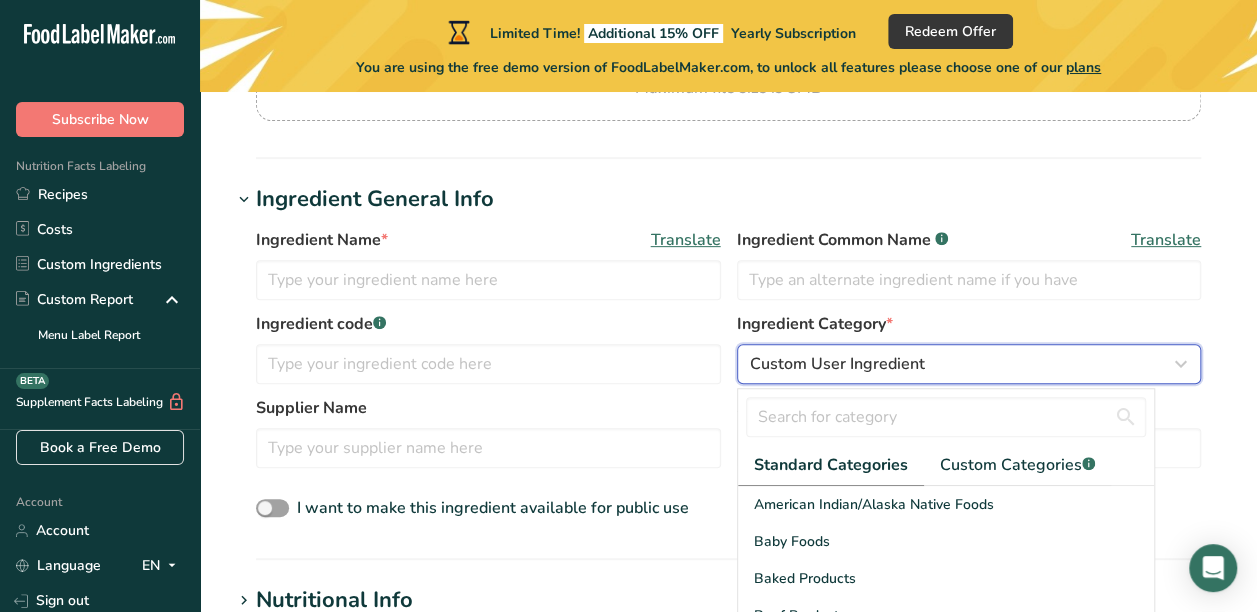 click on "Custom User Ingredient" at bounding box center (963, 364) 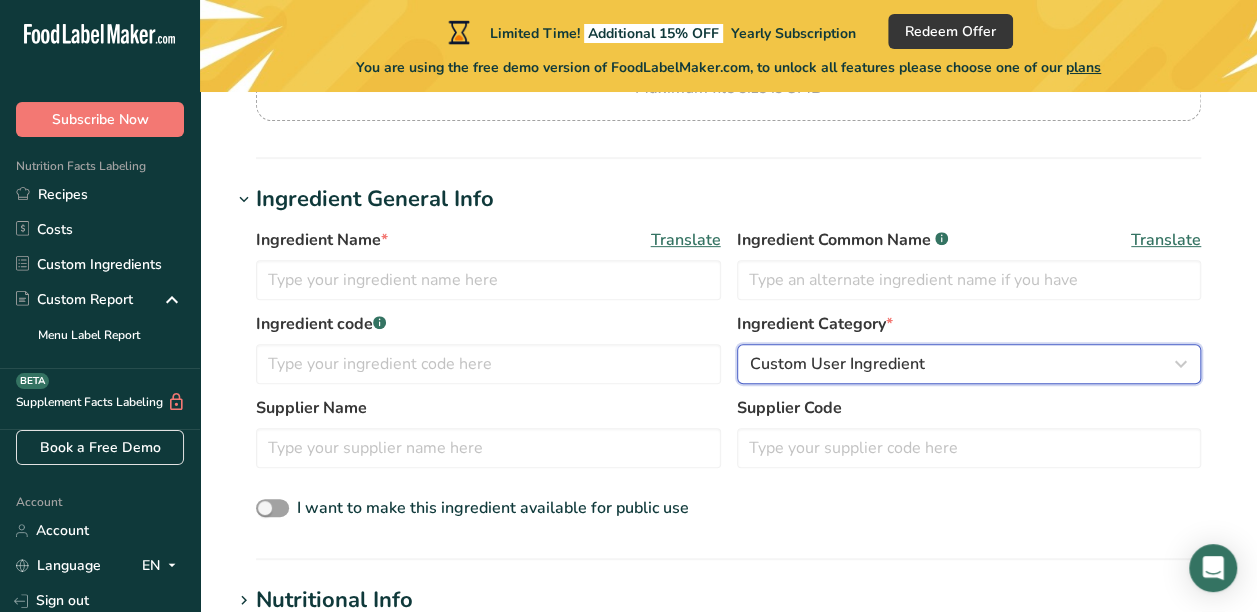 click on "Custom User Ingredient" at bounding box center (963, 364) 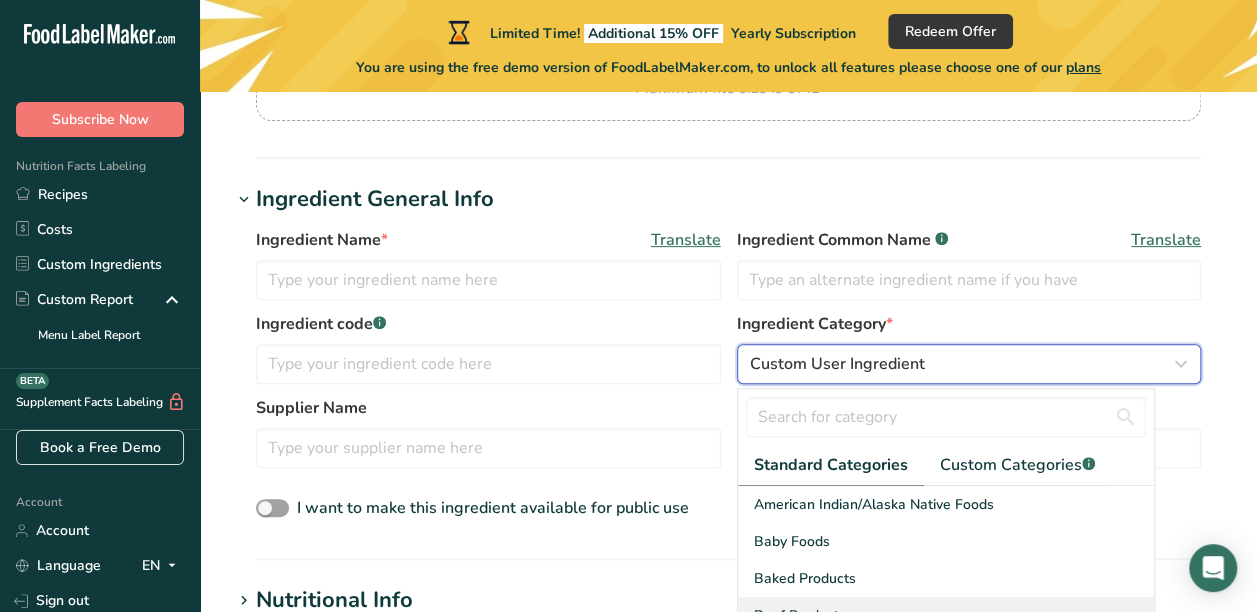 scroll, scrollTop: 100, scrollLeft: 0, axis: vertical 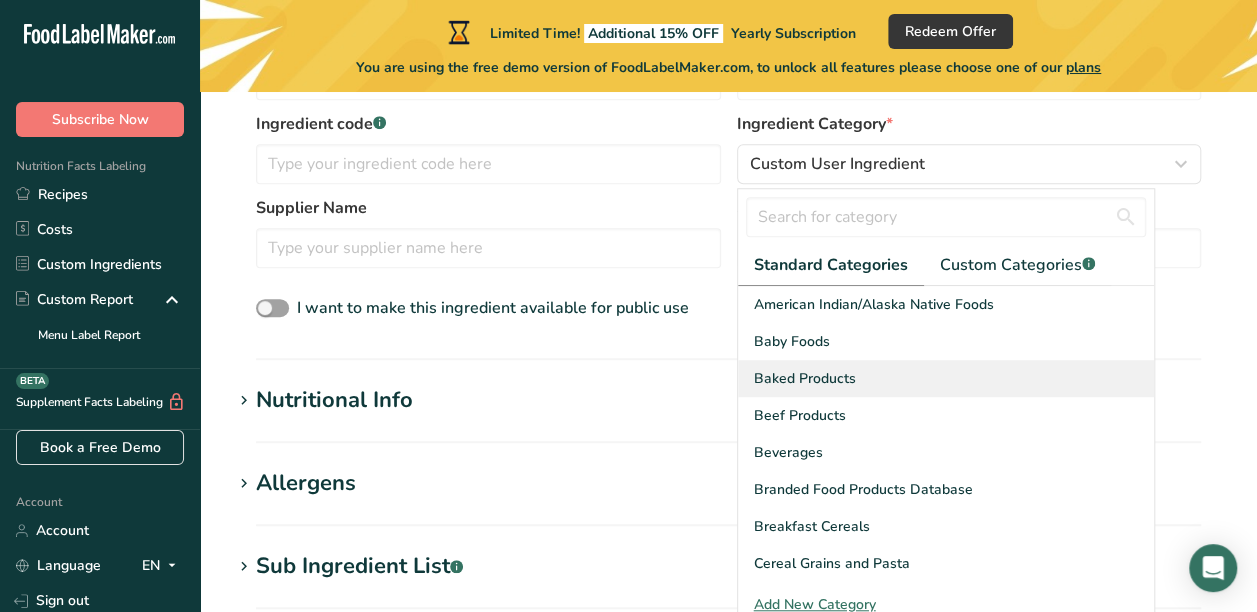 click on "Baked Products" at bounding box center (946, 378) 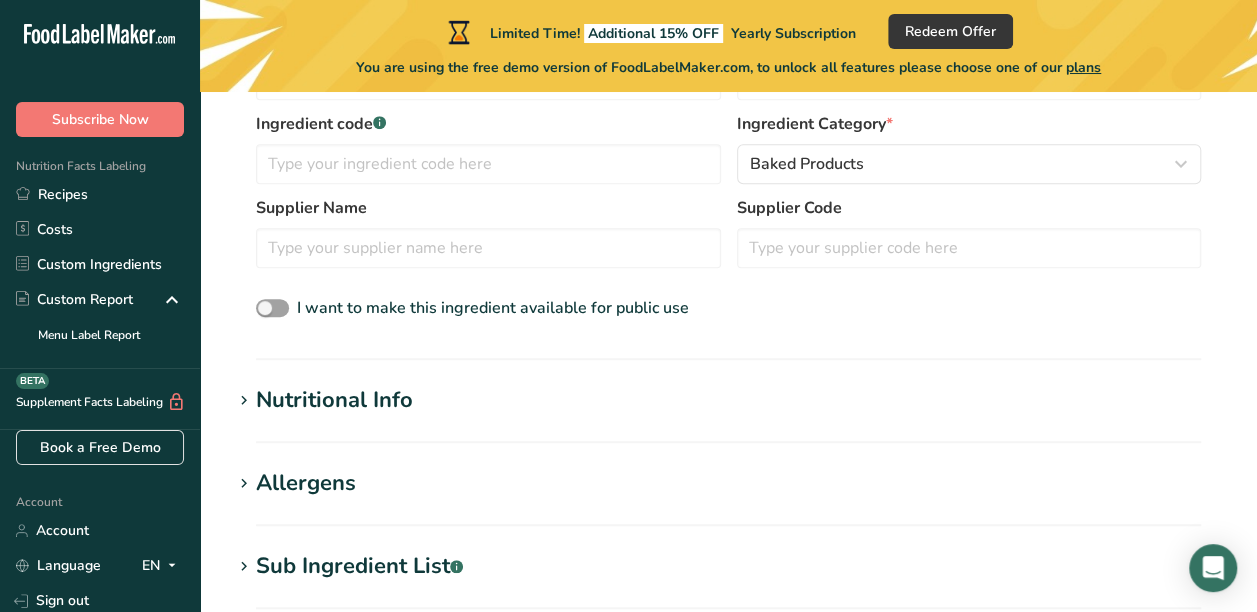 click on "Nutritional Info" at bounding box center (334, 400) 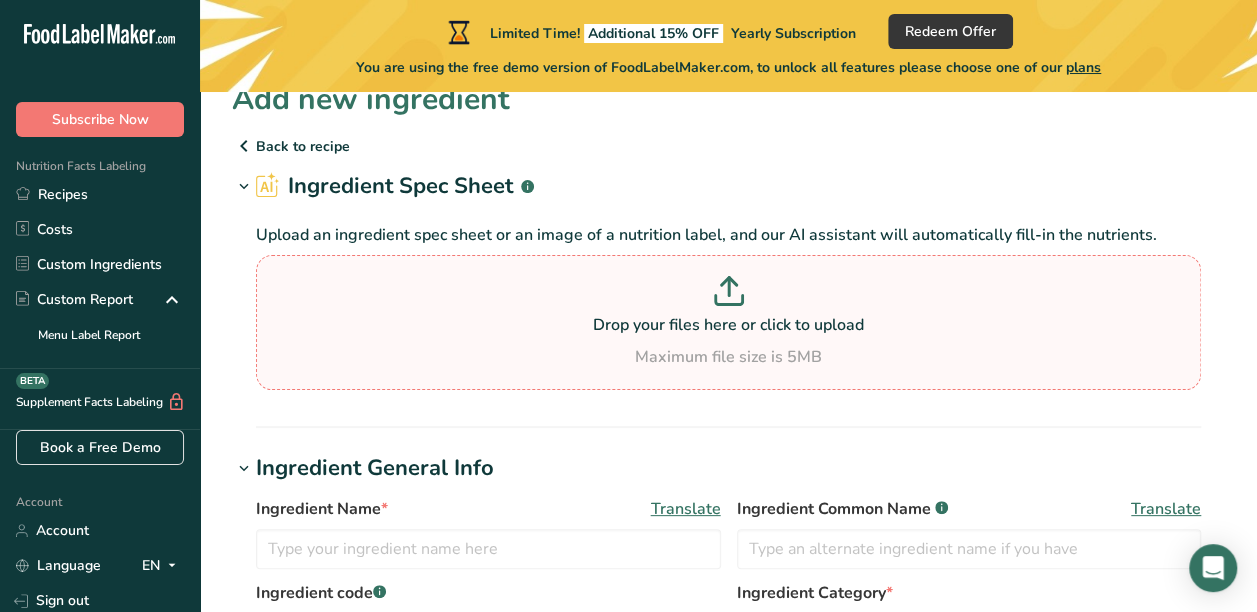 scroll, scrollTop: 0, scrollLeft: 0, axis: both 